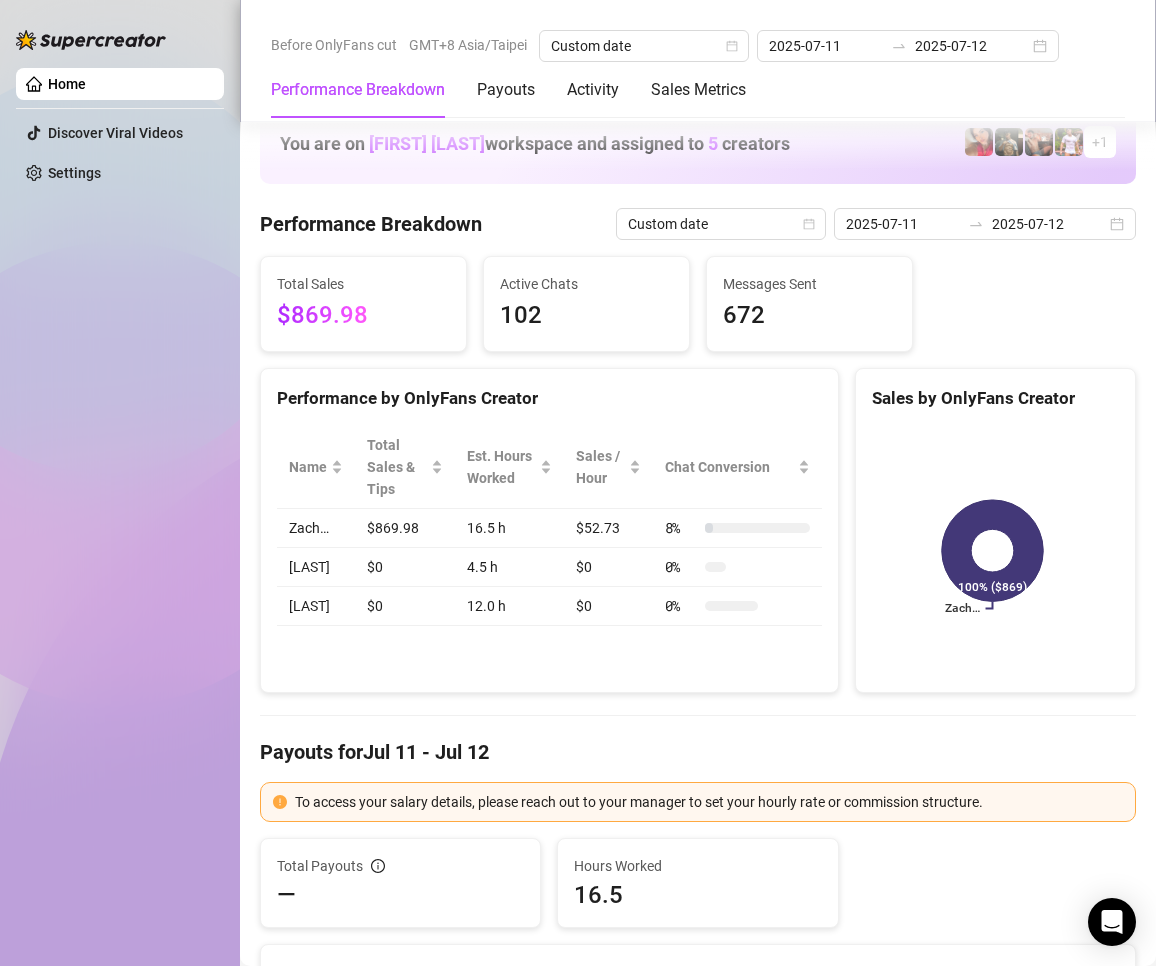 scroll, scrollTop: 0, scrollLeft: 0, axis: both 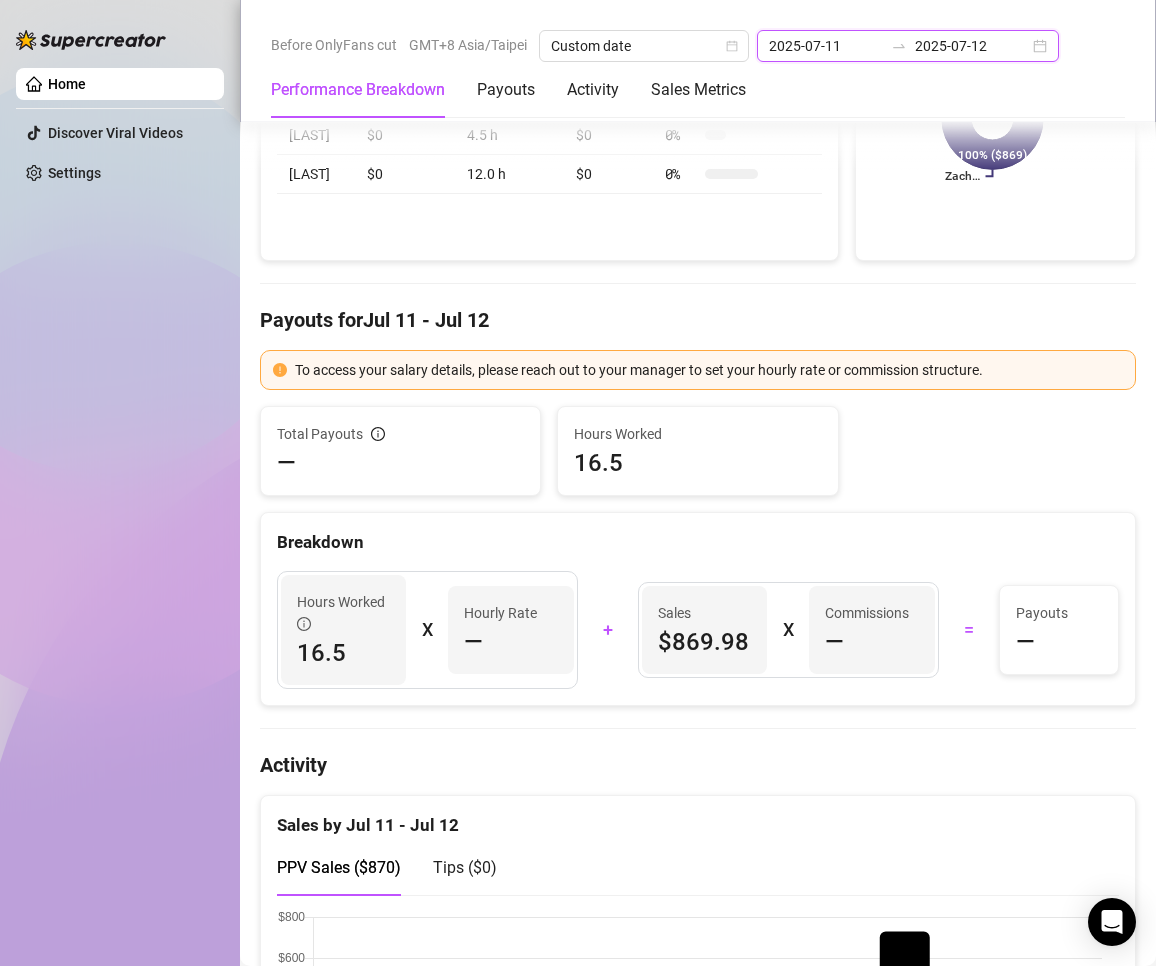 click on "2025-07-12" at bounding box center (972, 46) 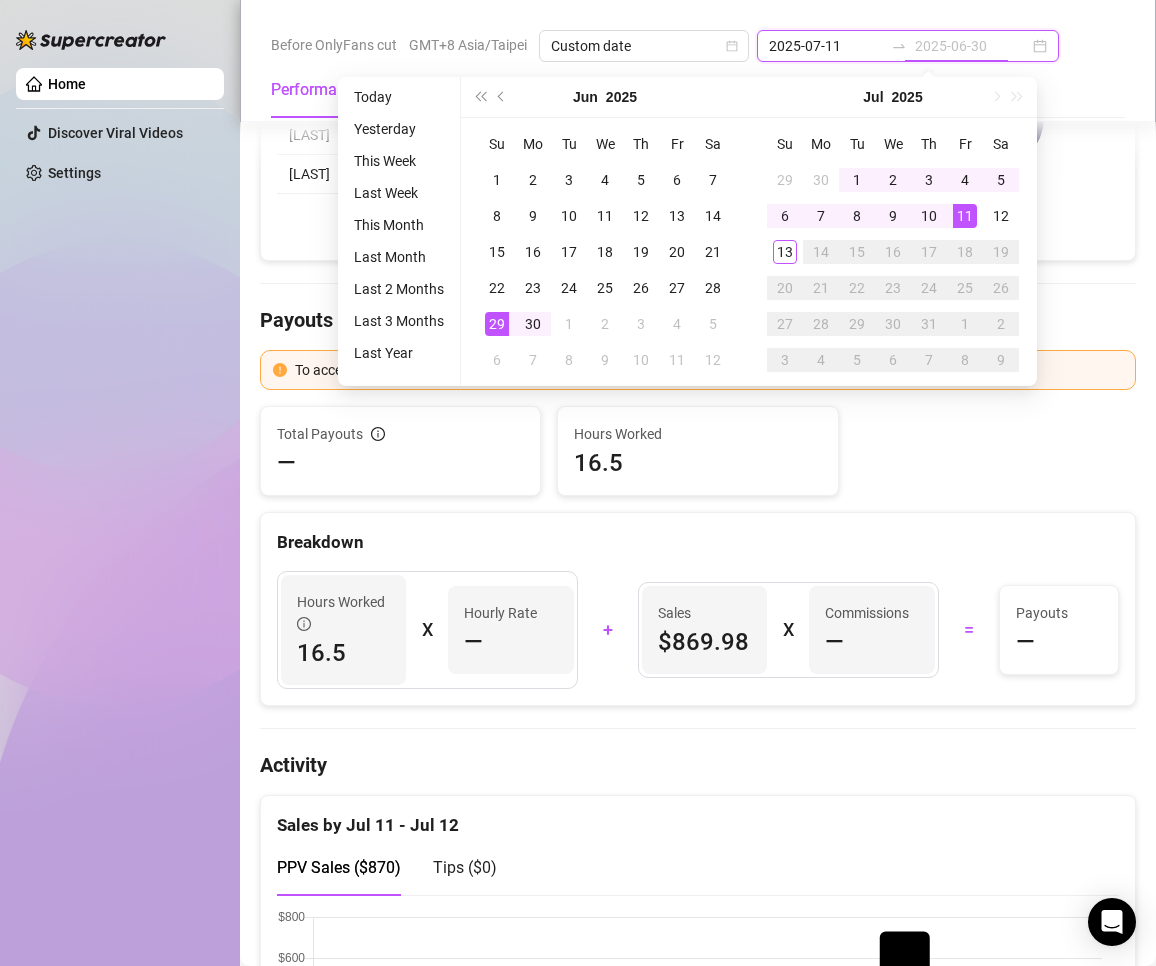 type on "2025-07-12" 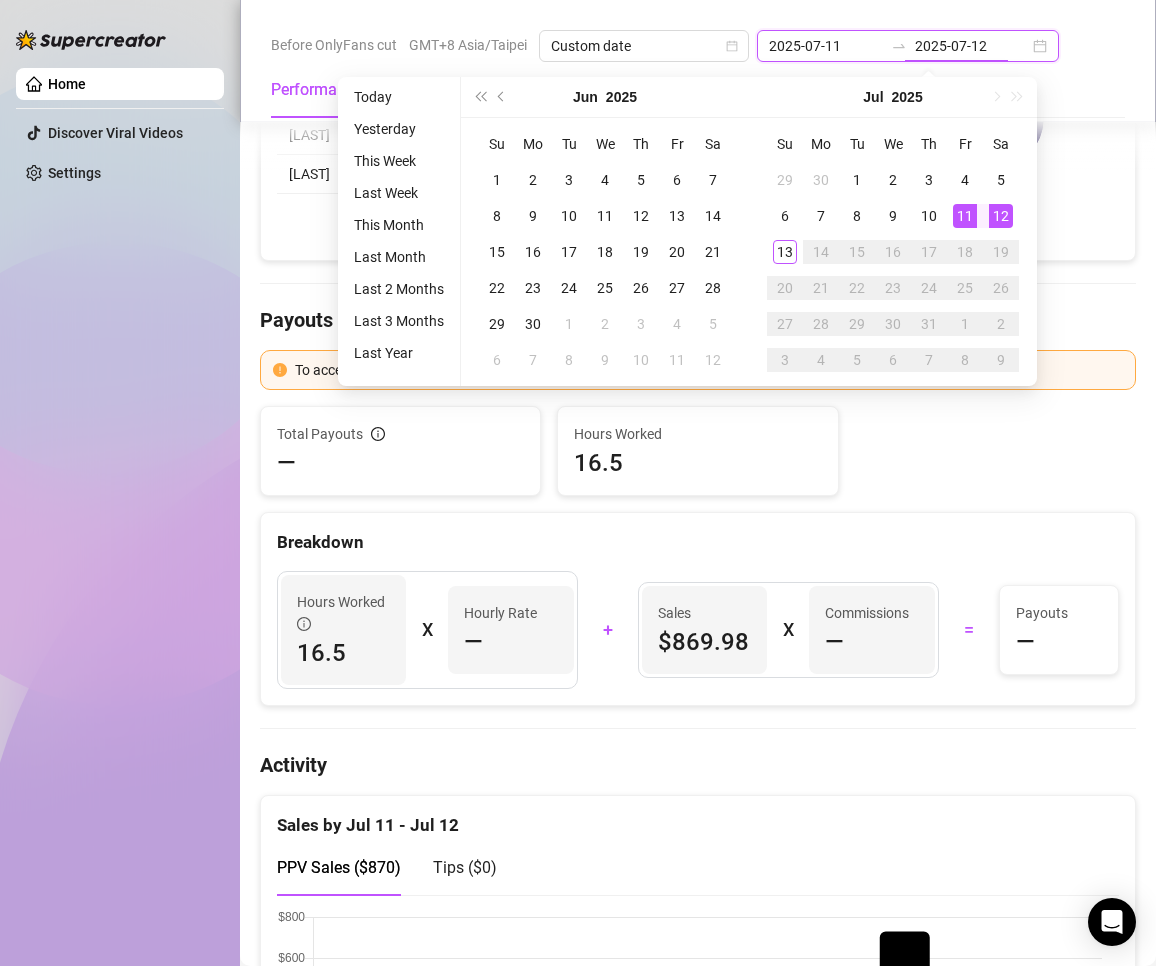 type on "2025-07-13" 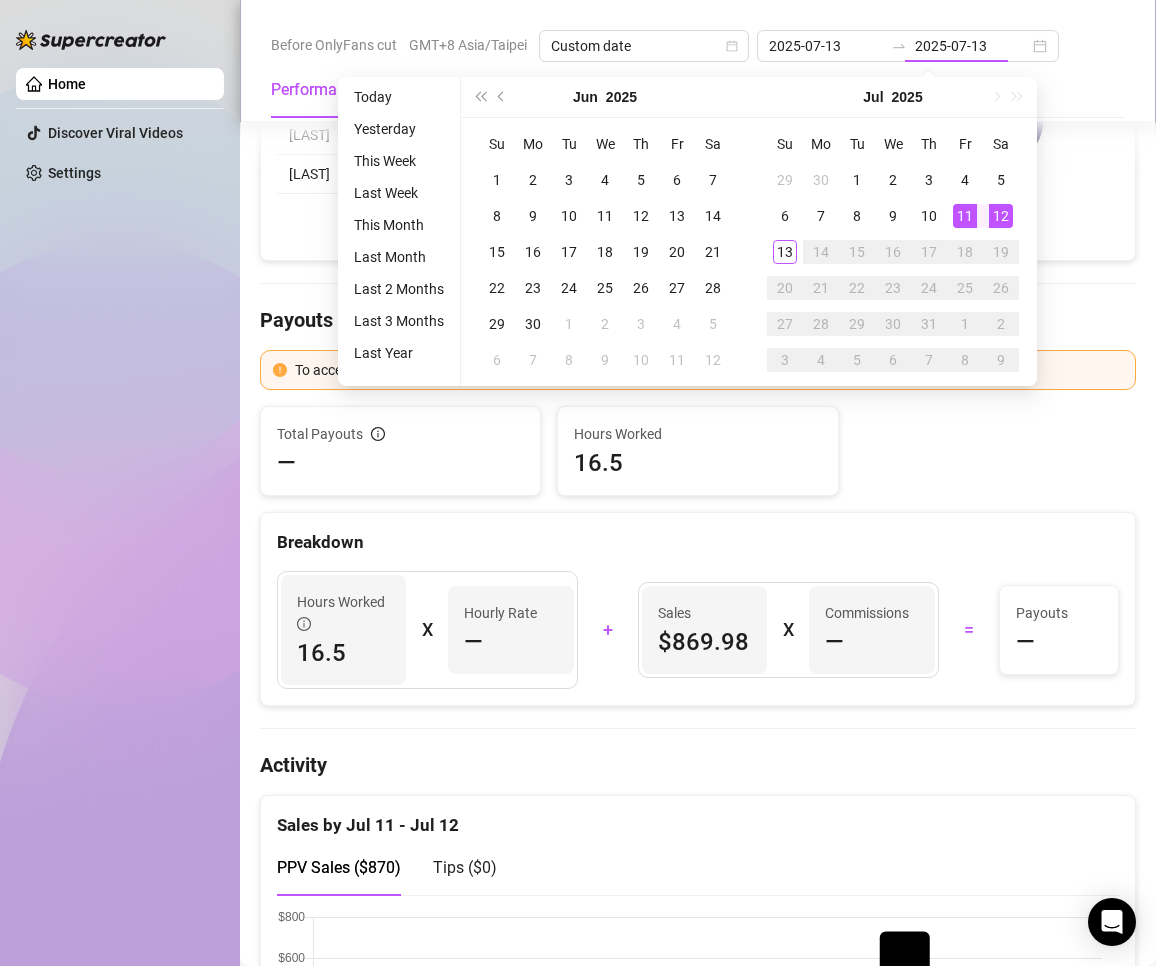click on "Today" at bounding box center [399, 97] 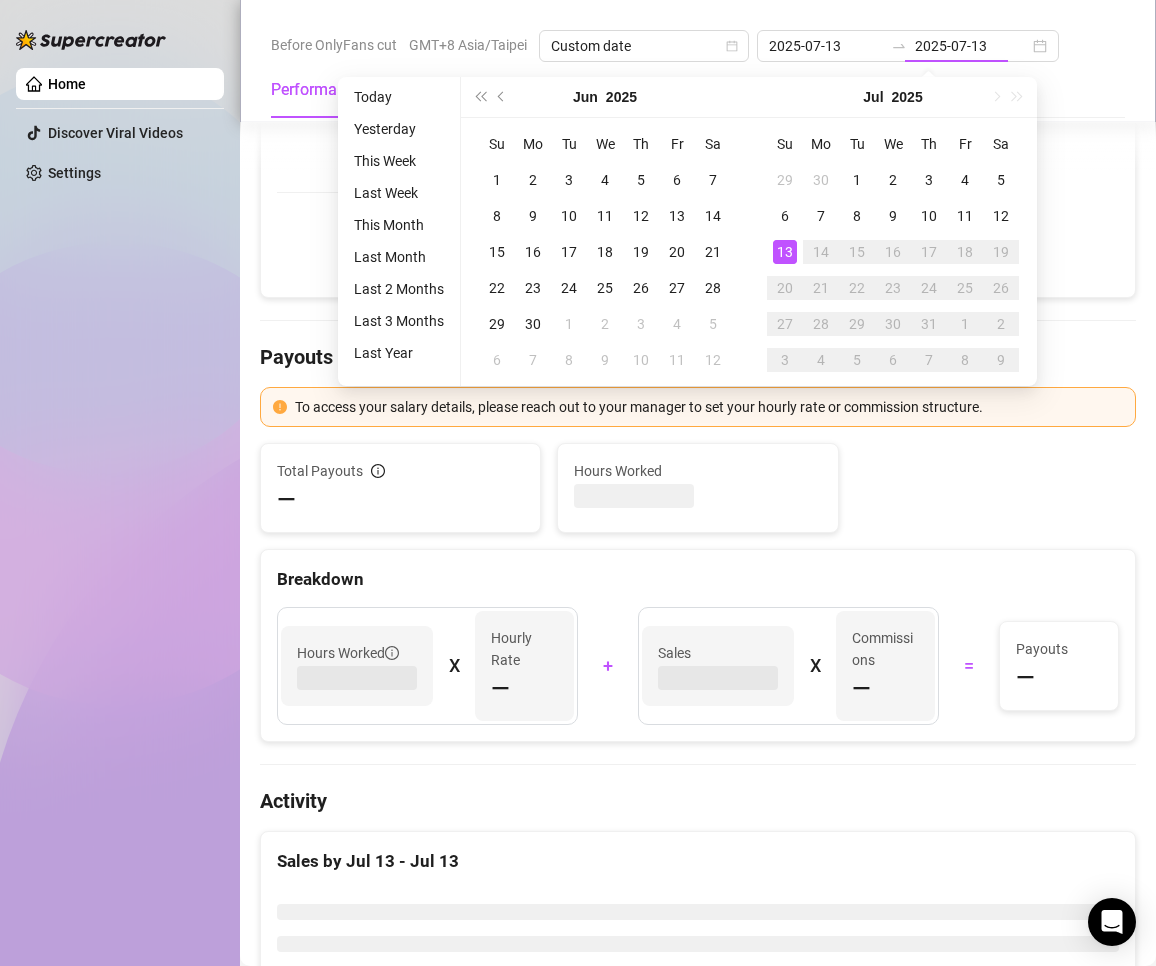 type on "2025-07-13" 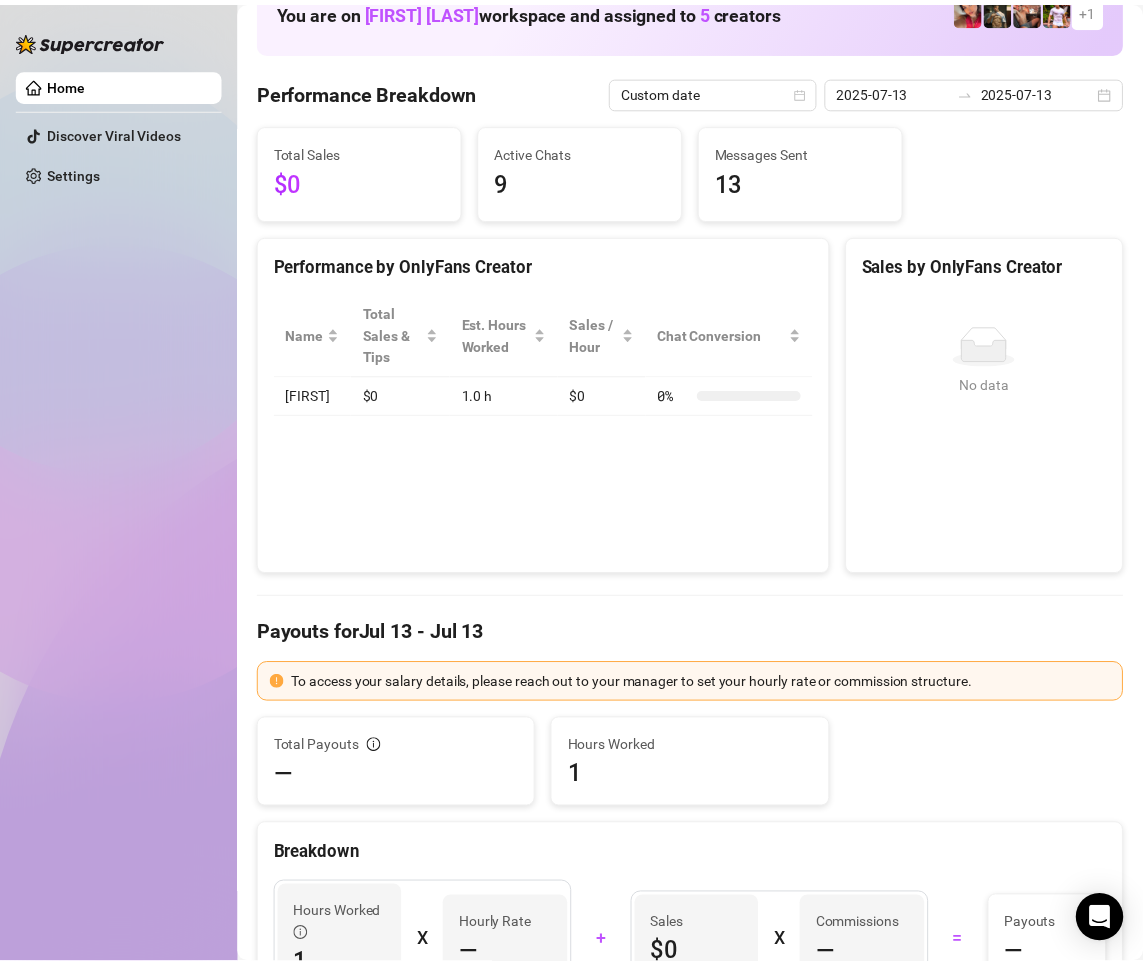 scroll, scrollTop: 0, scrollLeft: 0, axis: both 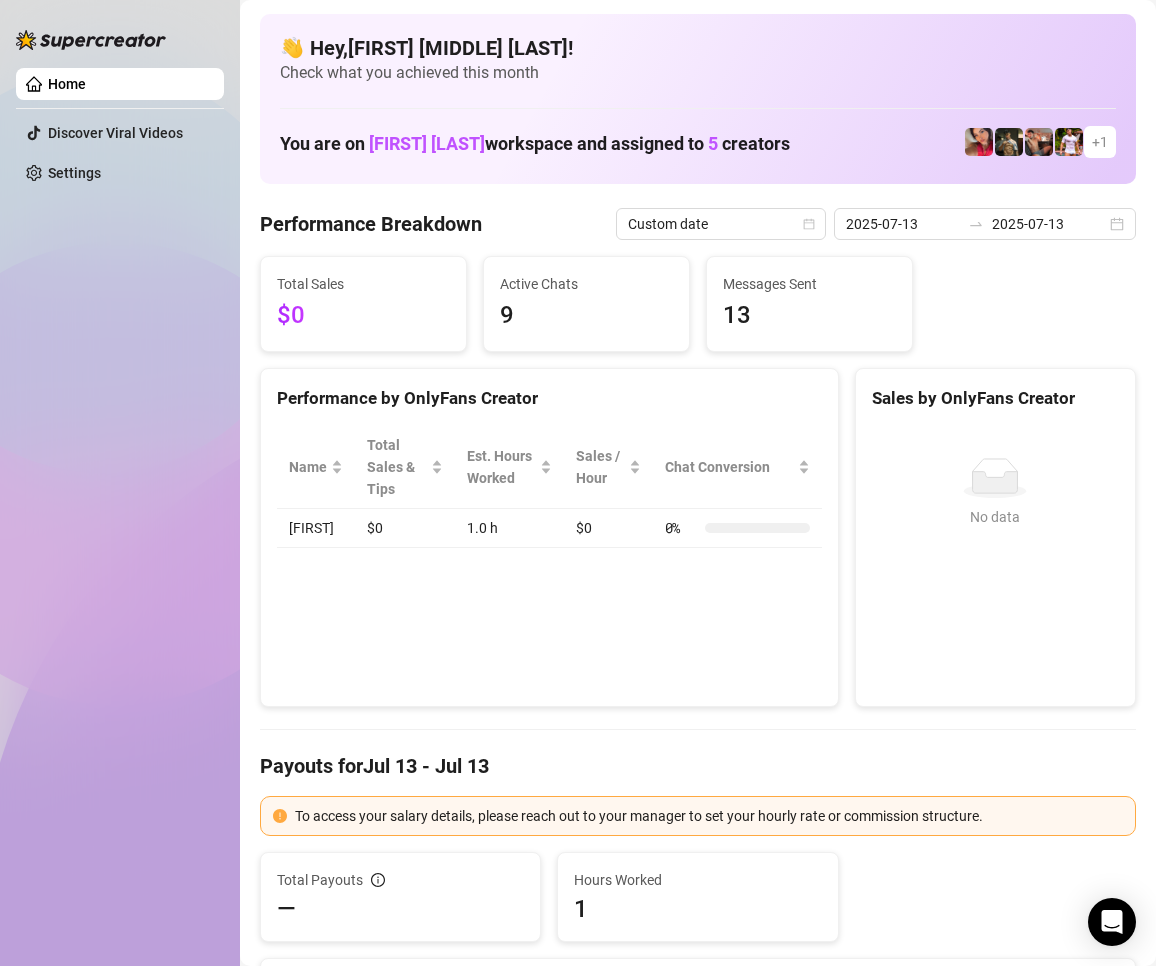 drag, startPoint x: 62, startPoint y: 397, endPoint x: 19, endPoint y: 316, distance: 91.706055 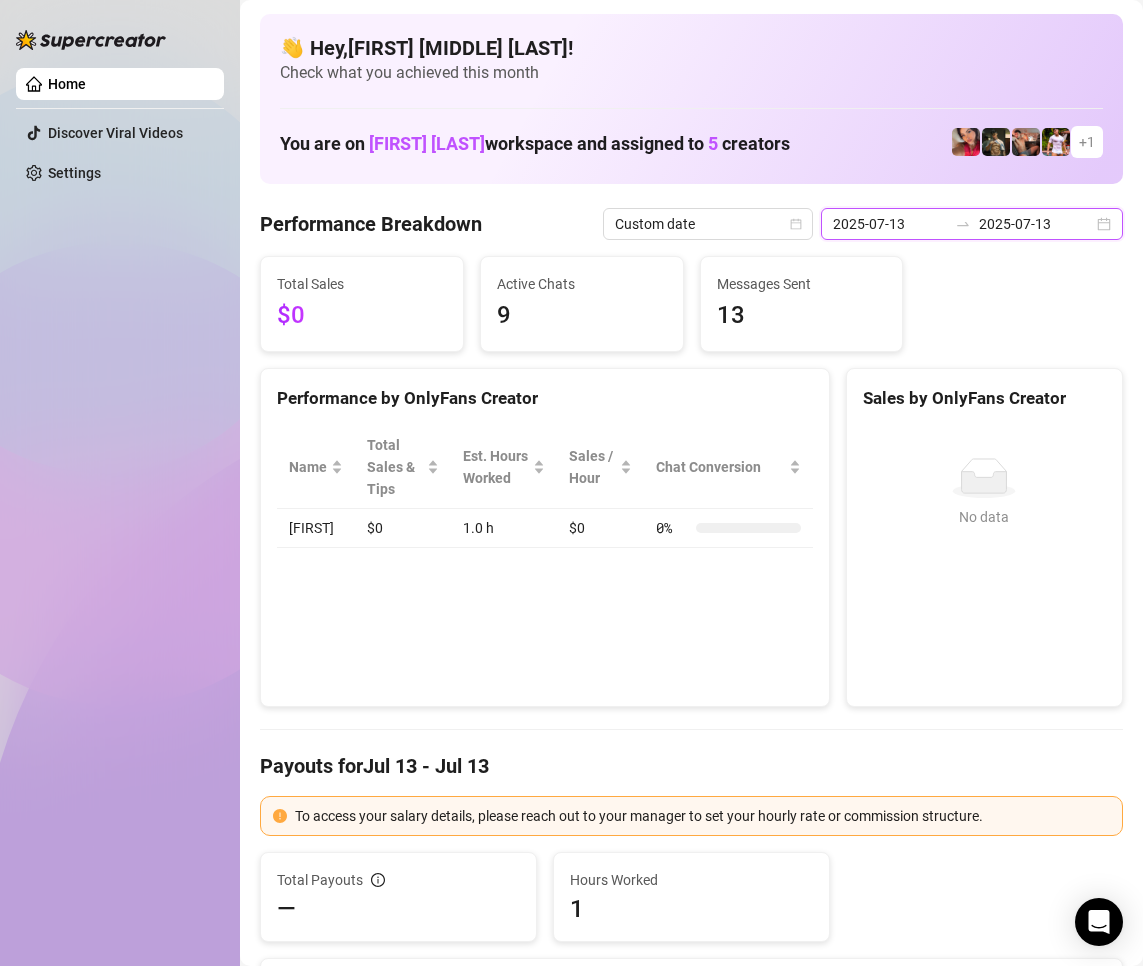 click on "2025-07-13" at bounding box center (1036, 224) 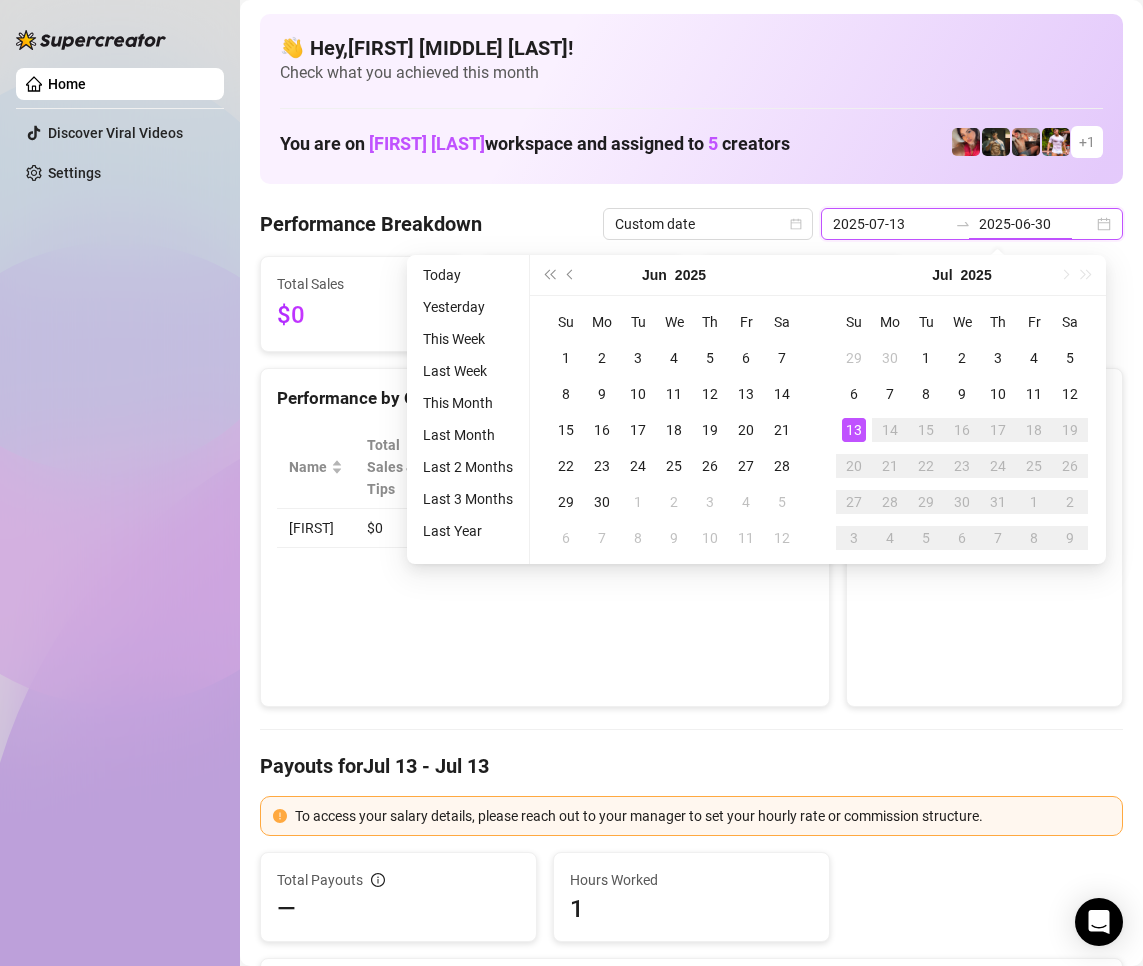 type on "2025-07-13" 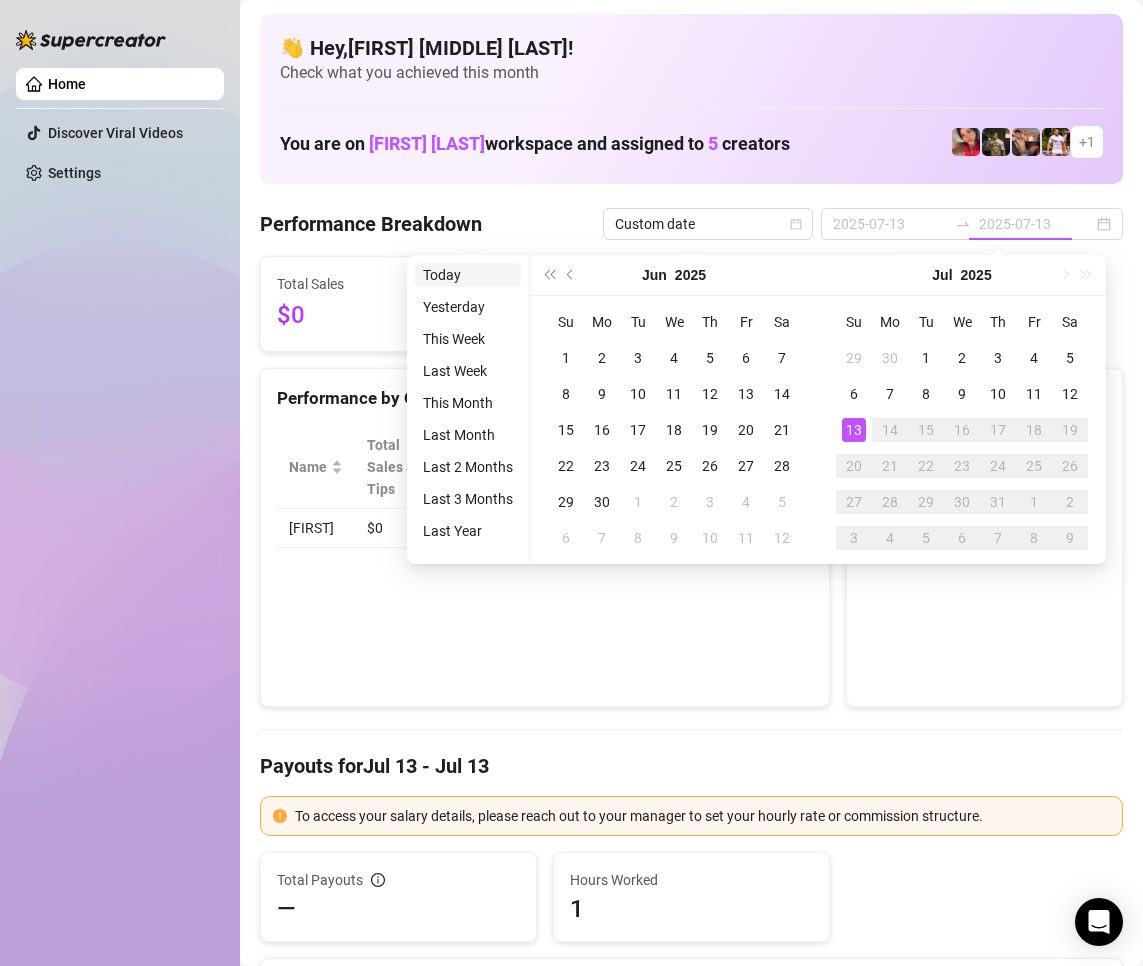 click on "Today" at bounding box center [468, 275] 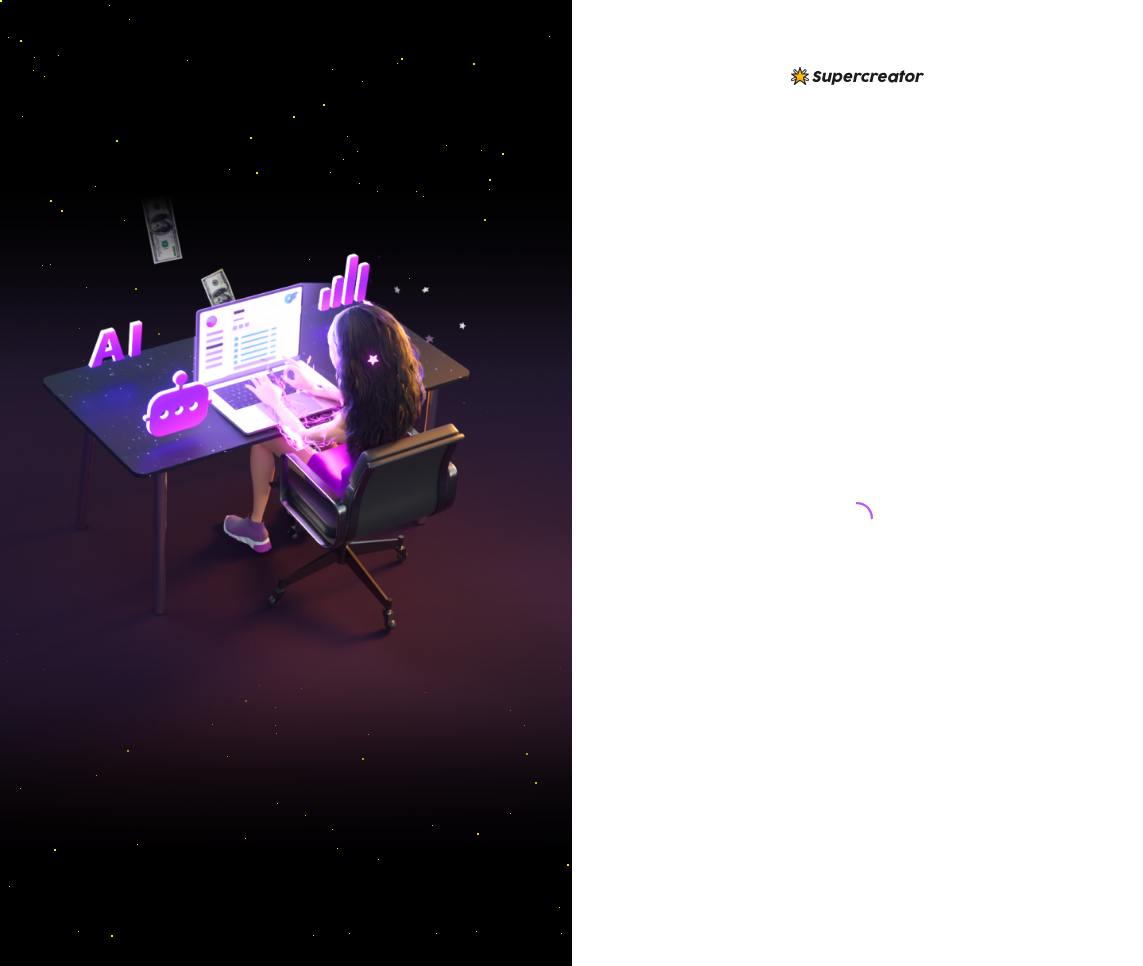 scroll, scrollTop: 0, scrollLeft: 0, axis: both 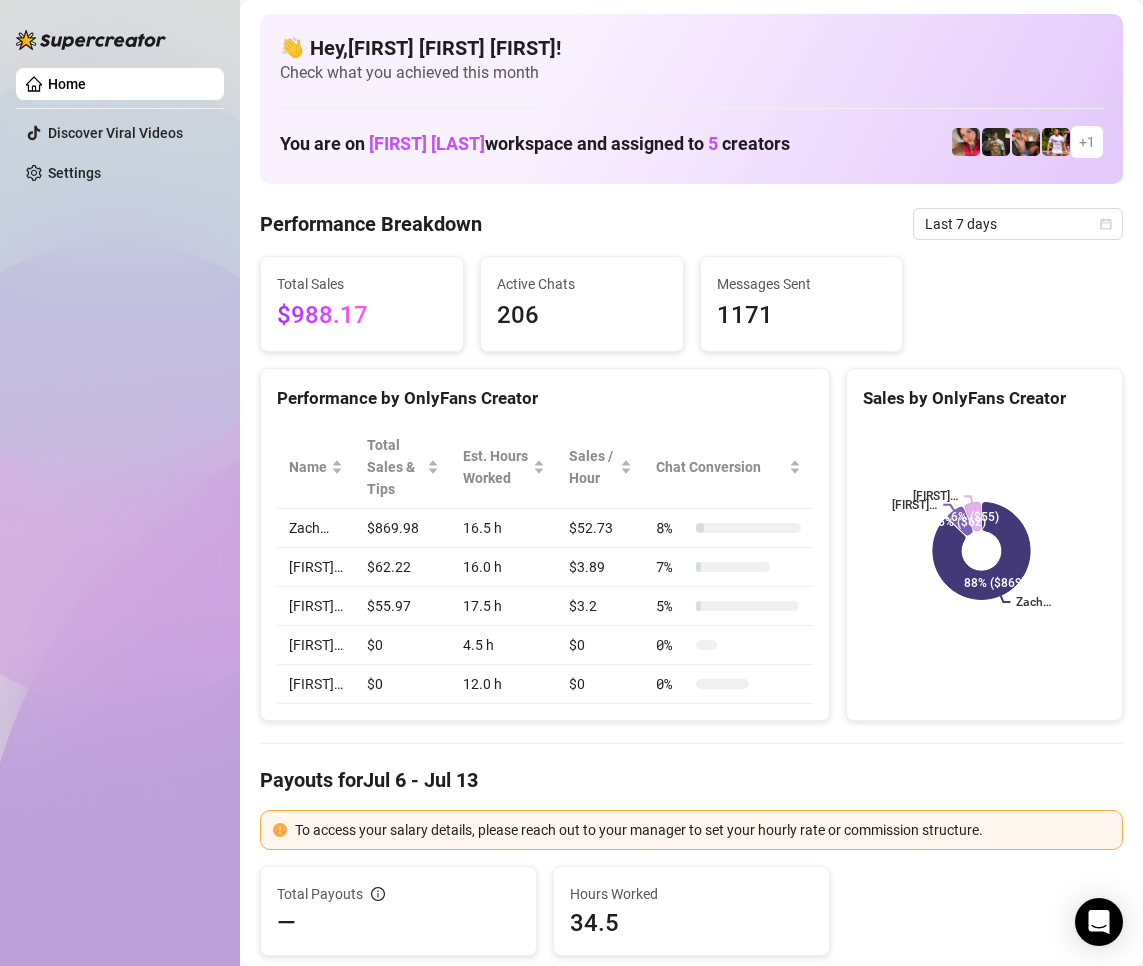 click on "Home Discover Viral Videos Settings" at bounding box center [120, 474] 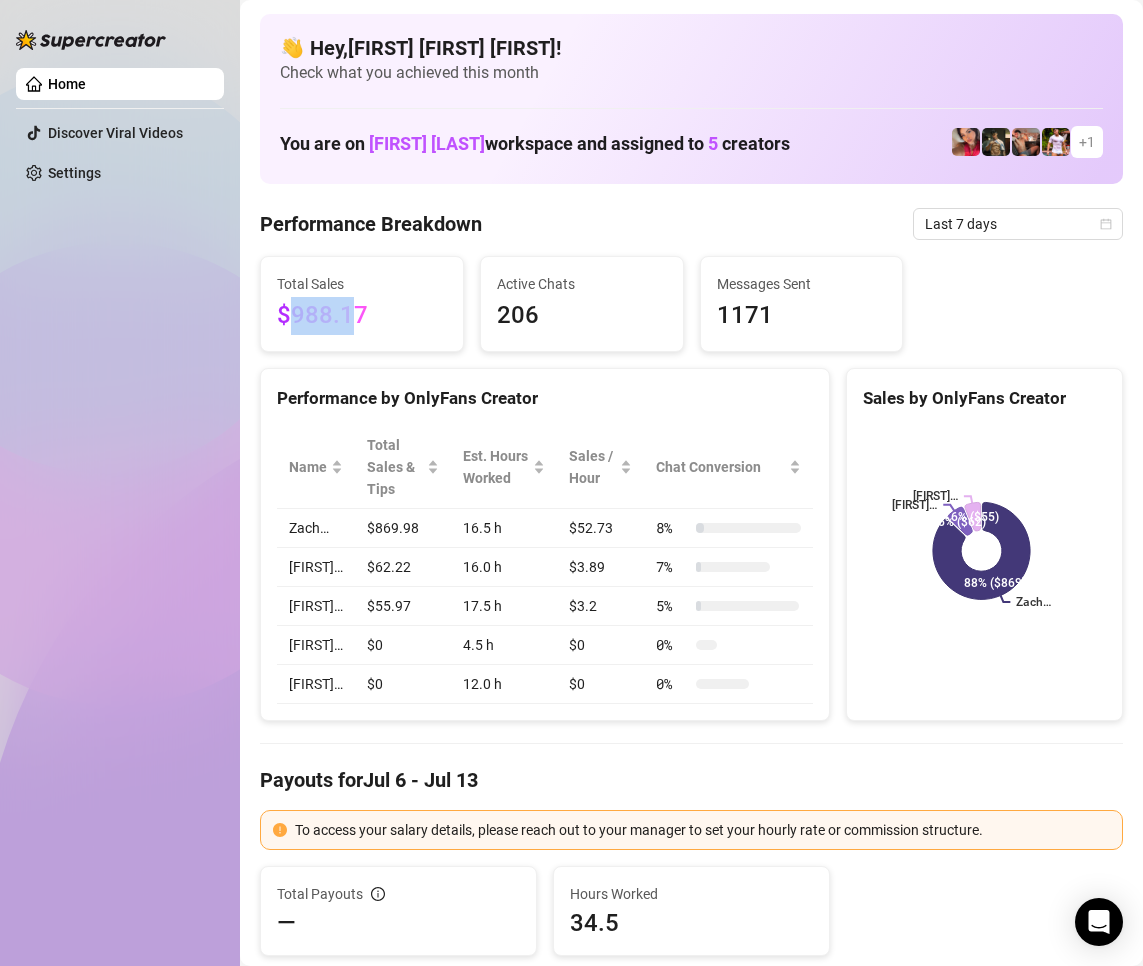 drag, startPoint x: 347, startPoint y: 315, endPoint x: 299, endPoint y: 315, distance: 48 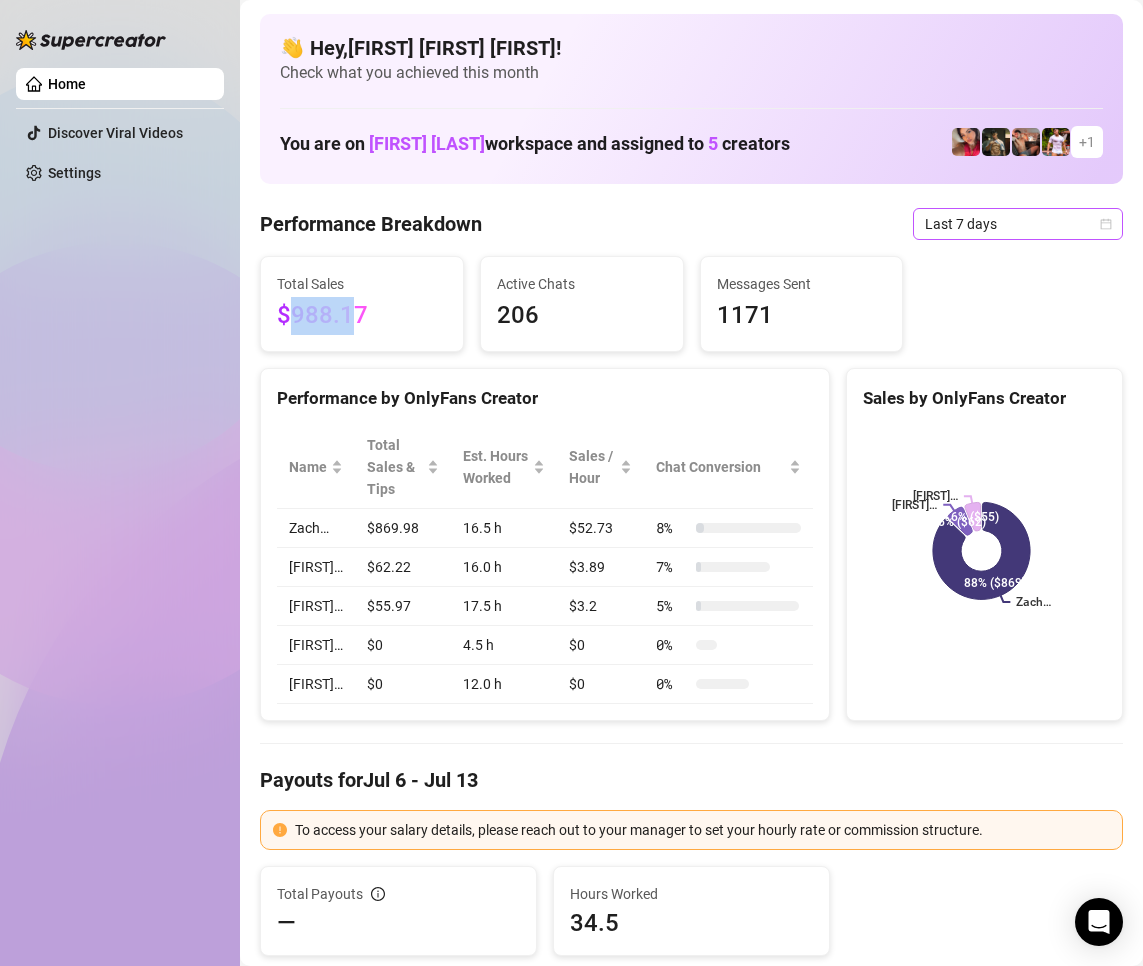 click on "Last 7 days" at bounding box center (1018, 224) 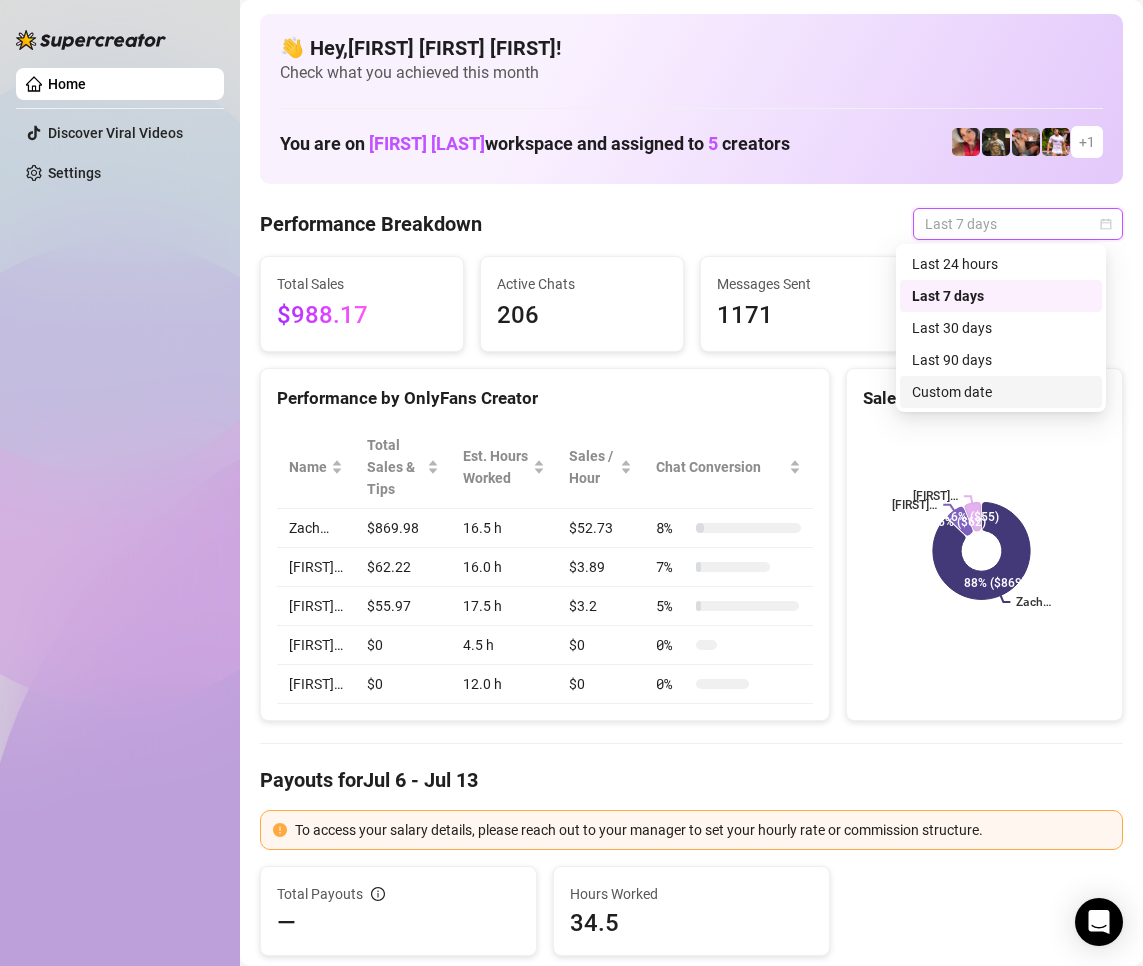 click on "Custom date" at bounding box center (1001, 392) 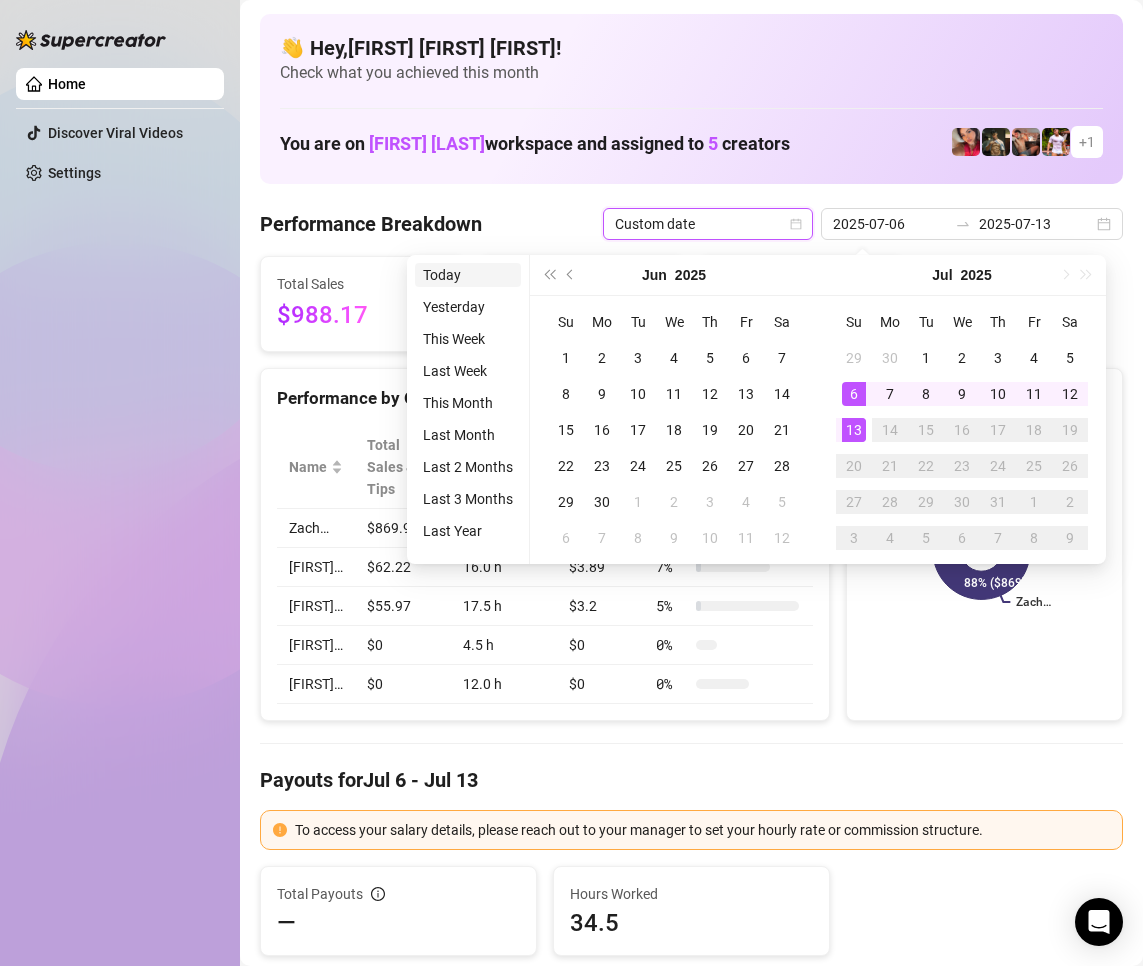 type on "2025-07-13" 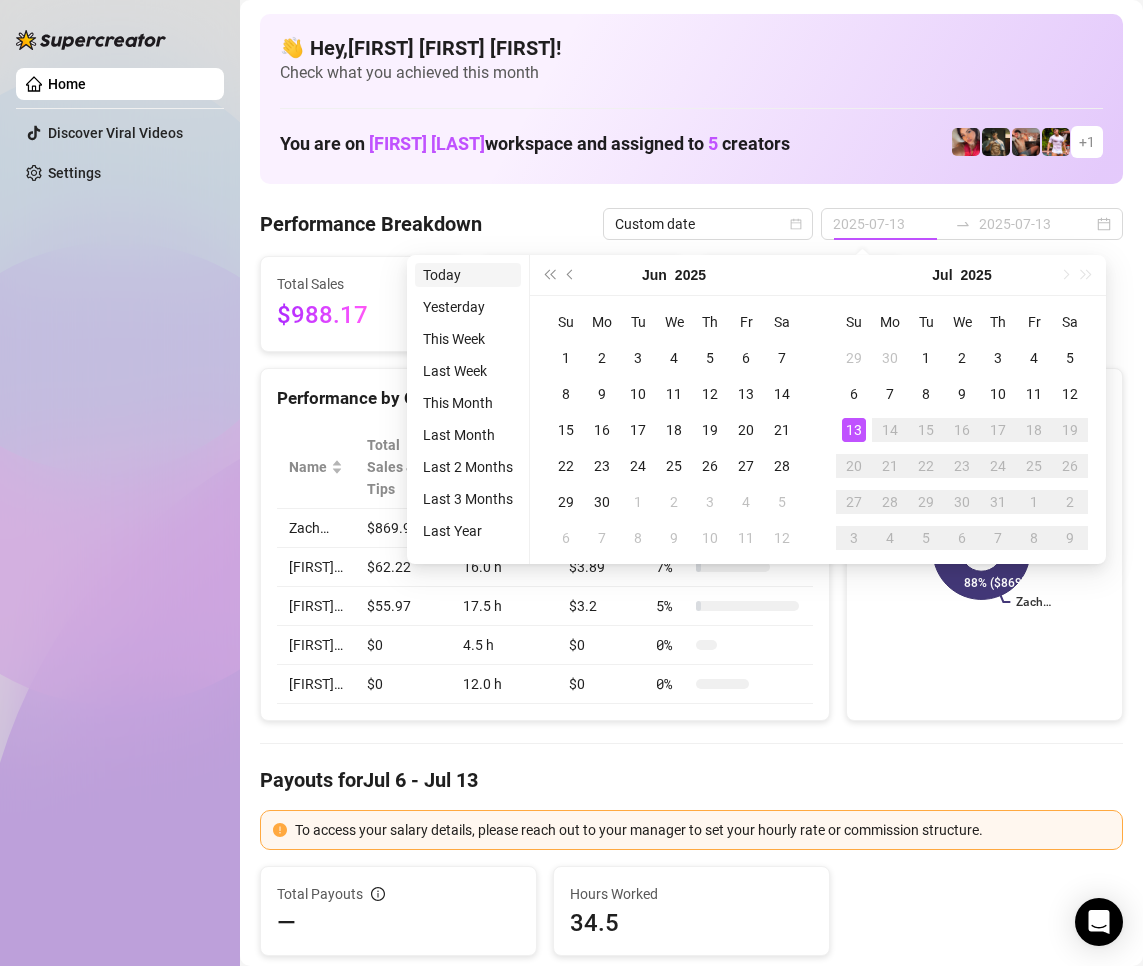 click on "Today" at bounding box center (468, 275) 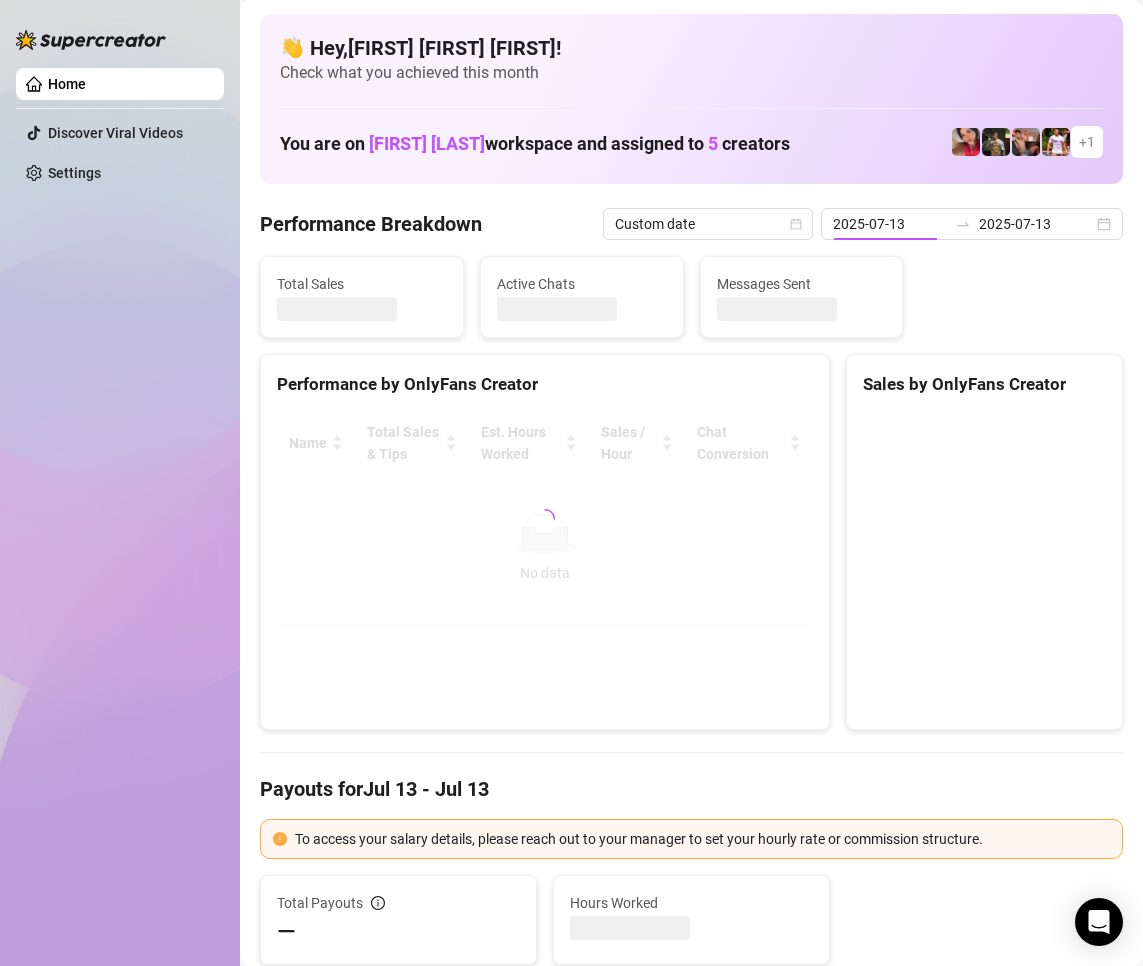 type on "2025-07-13" 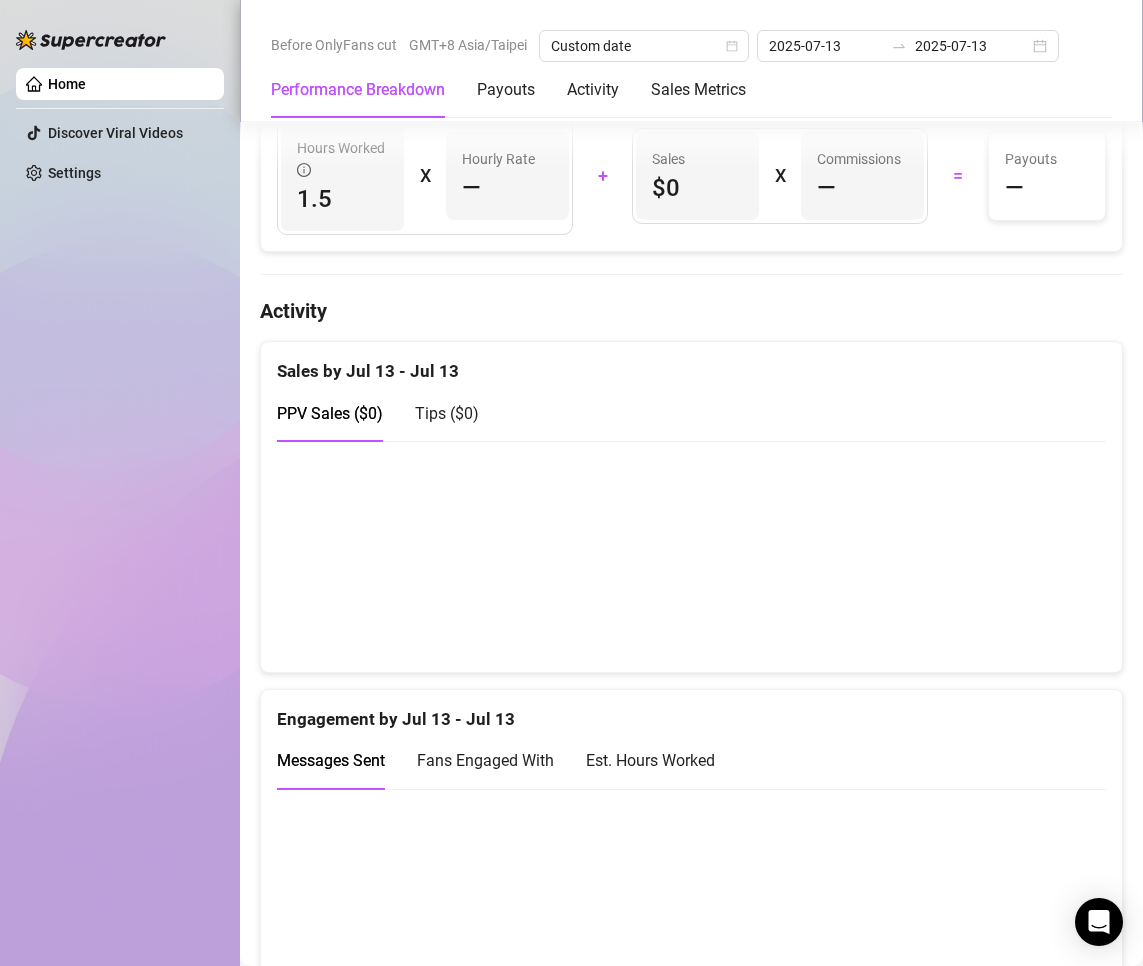 scroll, scrollTop: 1200, scrollLeft: 0, axis: vertical 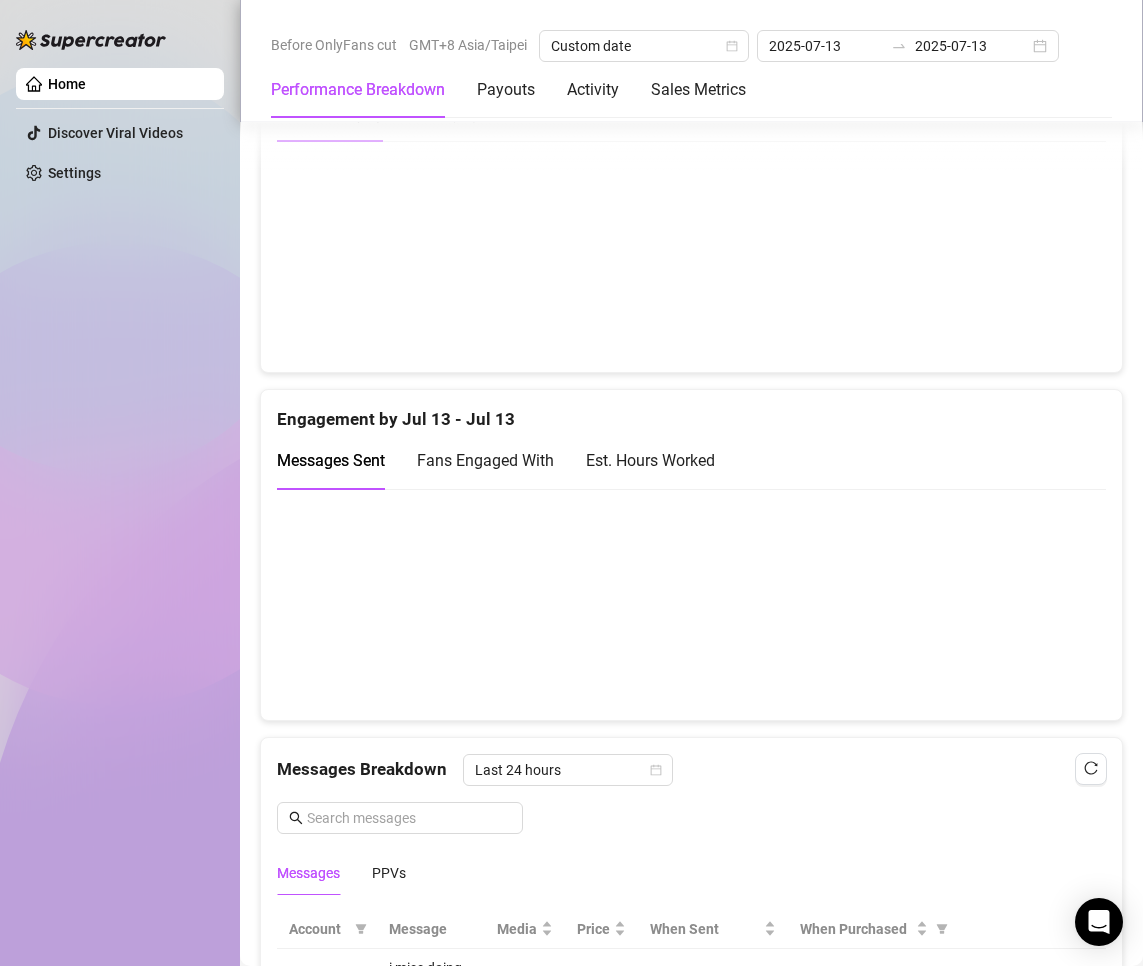 click at bounding box center [683, 604] 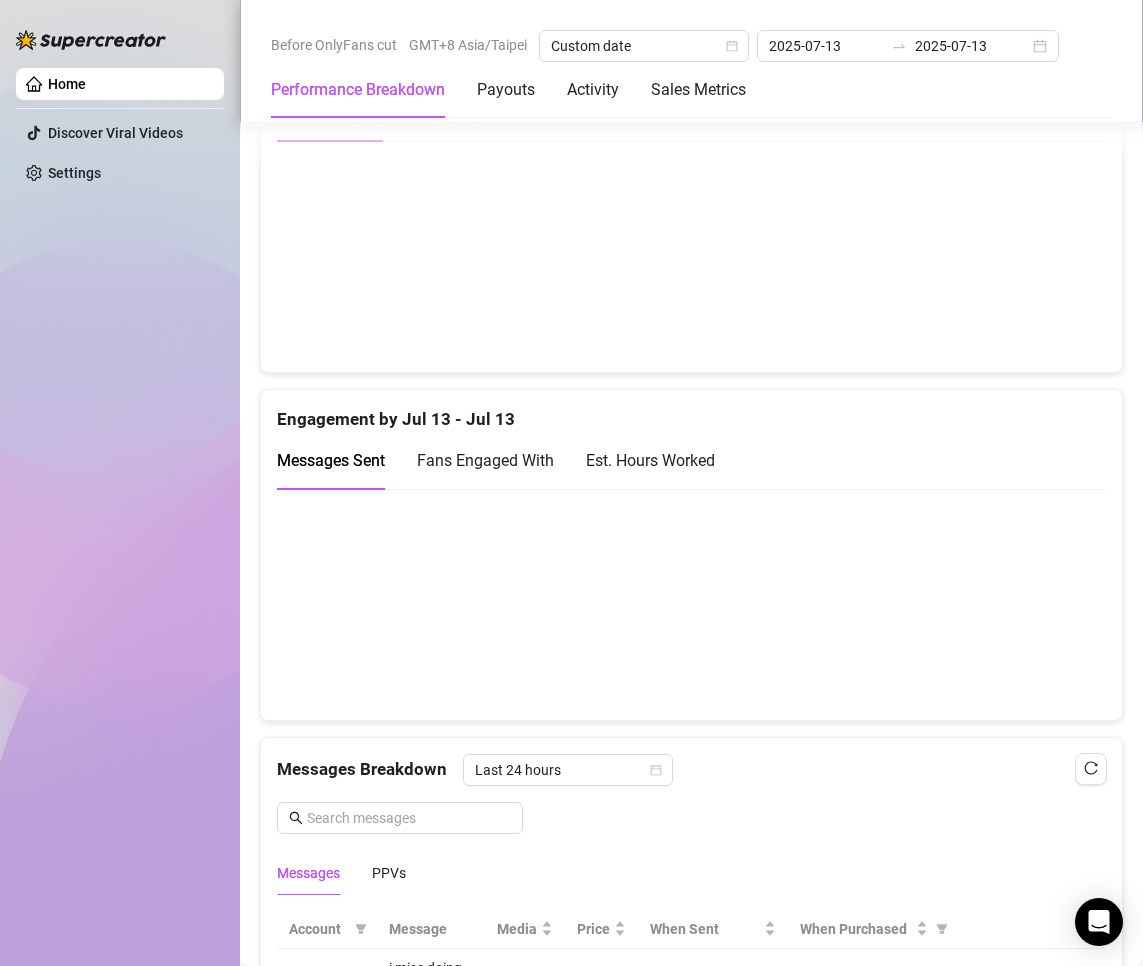 click at bounding box center [683, 604] 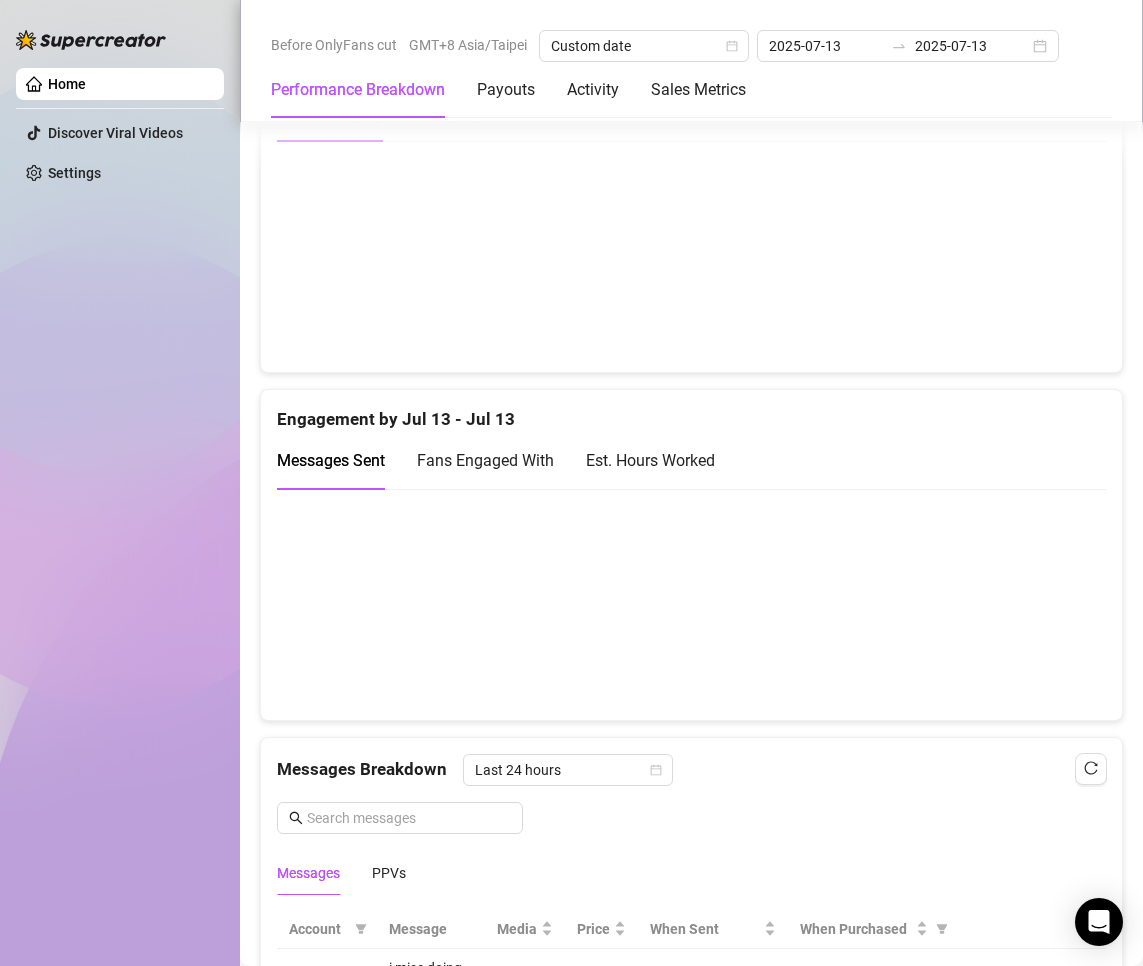 click at bounding box center [683, 604] 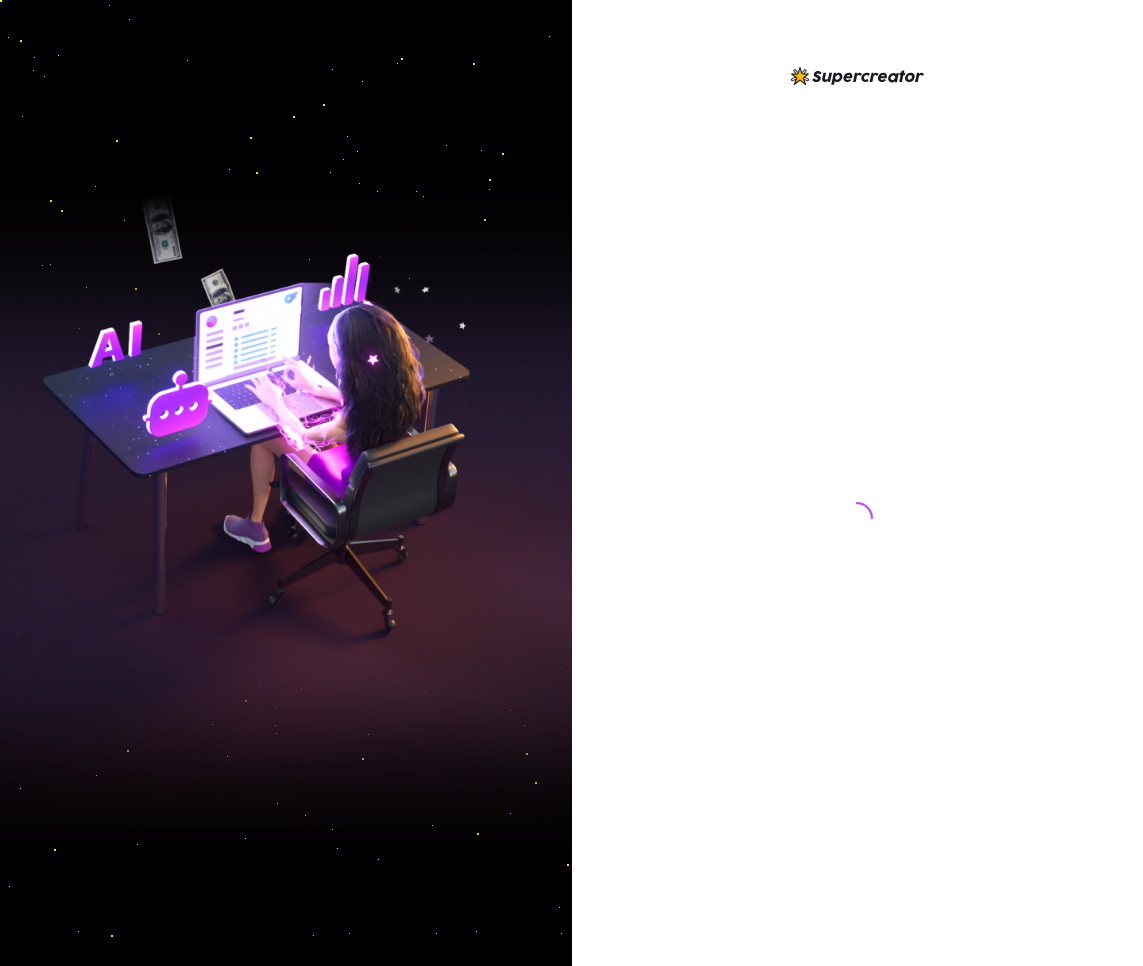 scroll, scrollTop: 0, scrollLeft: 0, axis: both 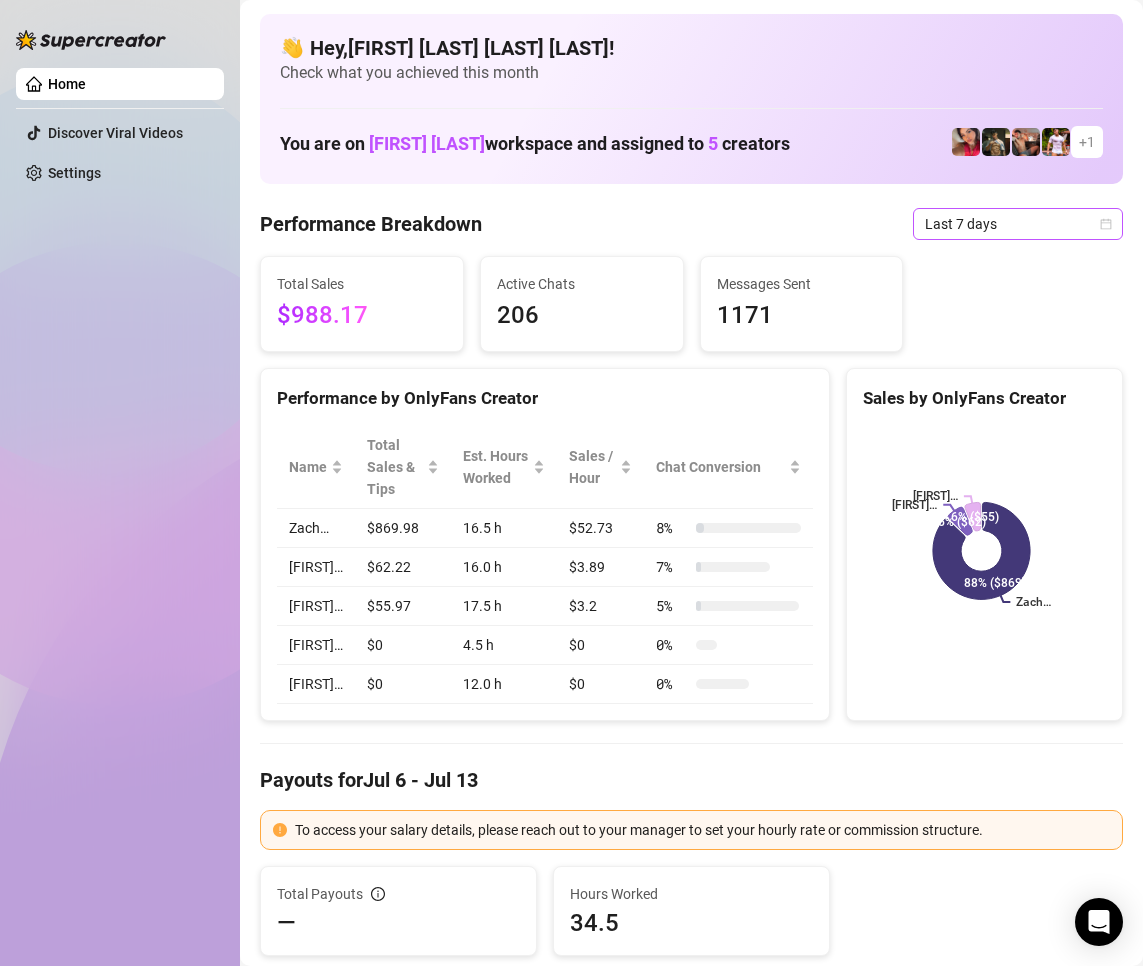 click on "Last 7 days" at bounding box center (1018, 224) 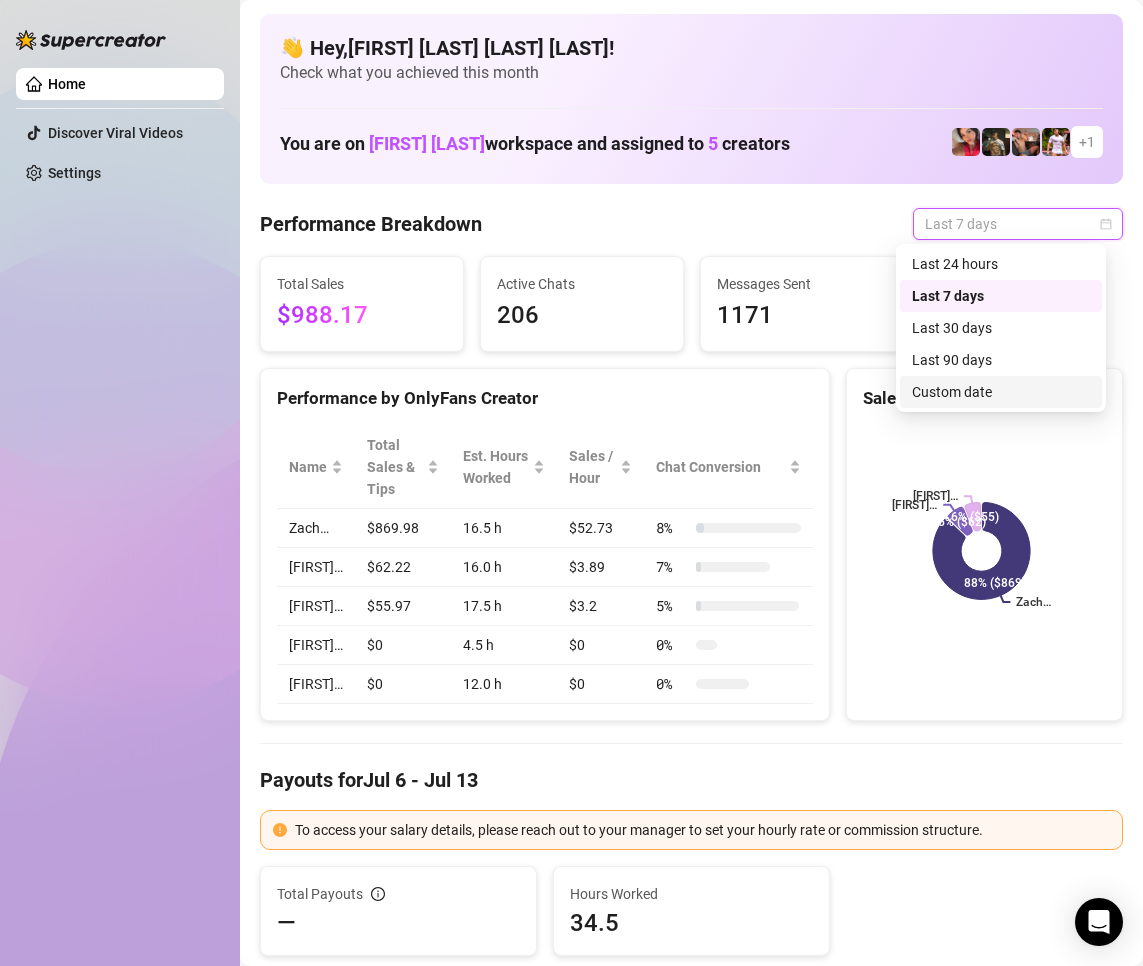 click on "Custom date" at bounding box center [1001, 392] 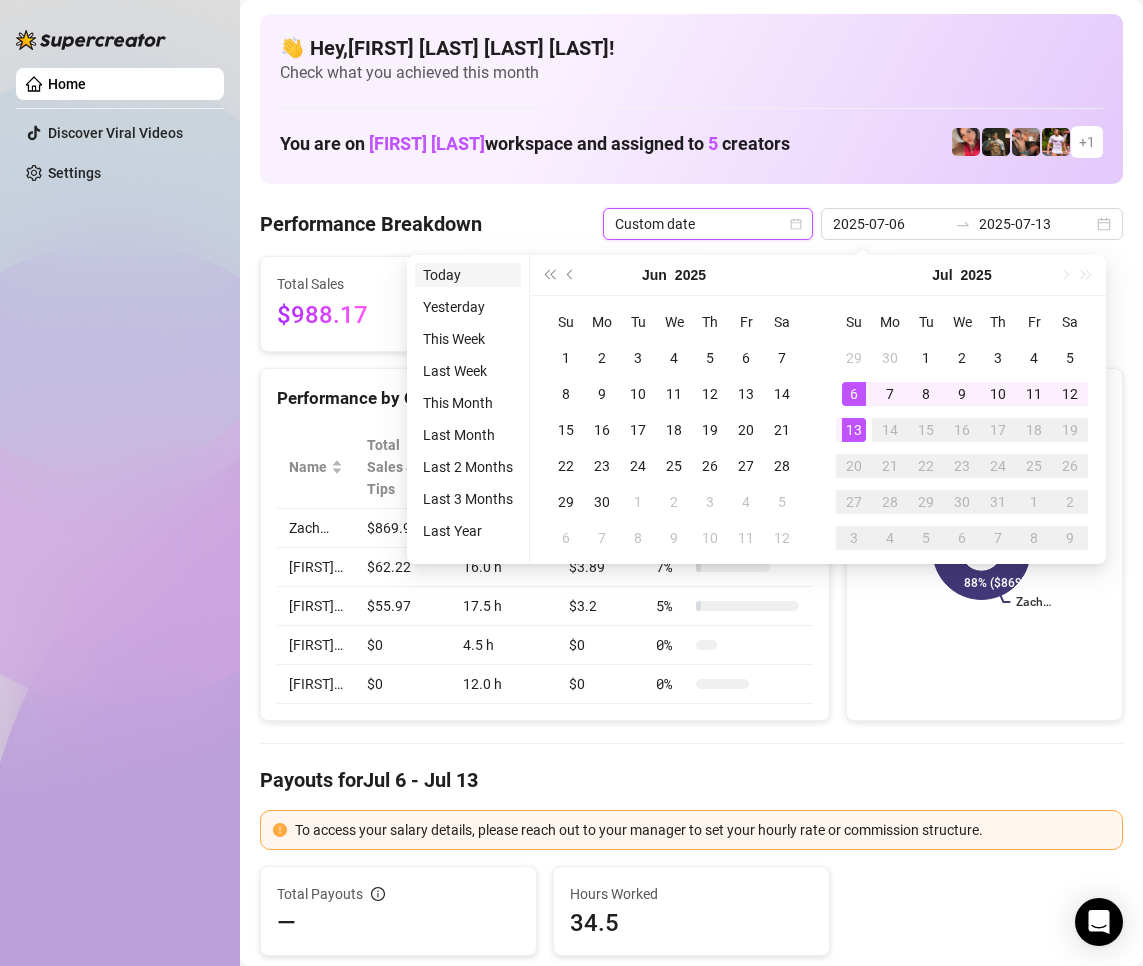 type on "2025-07-13" 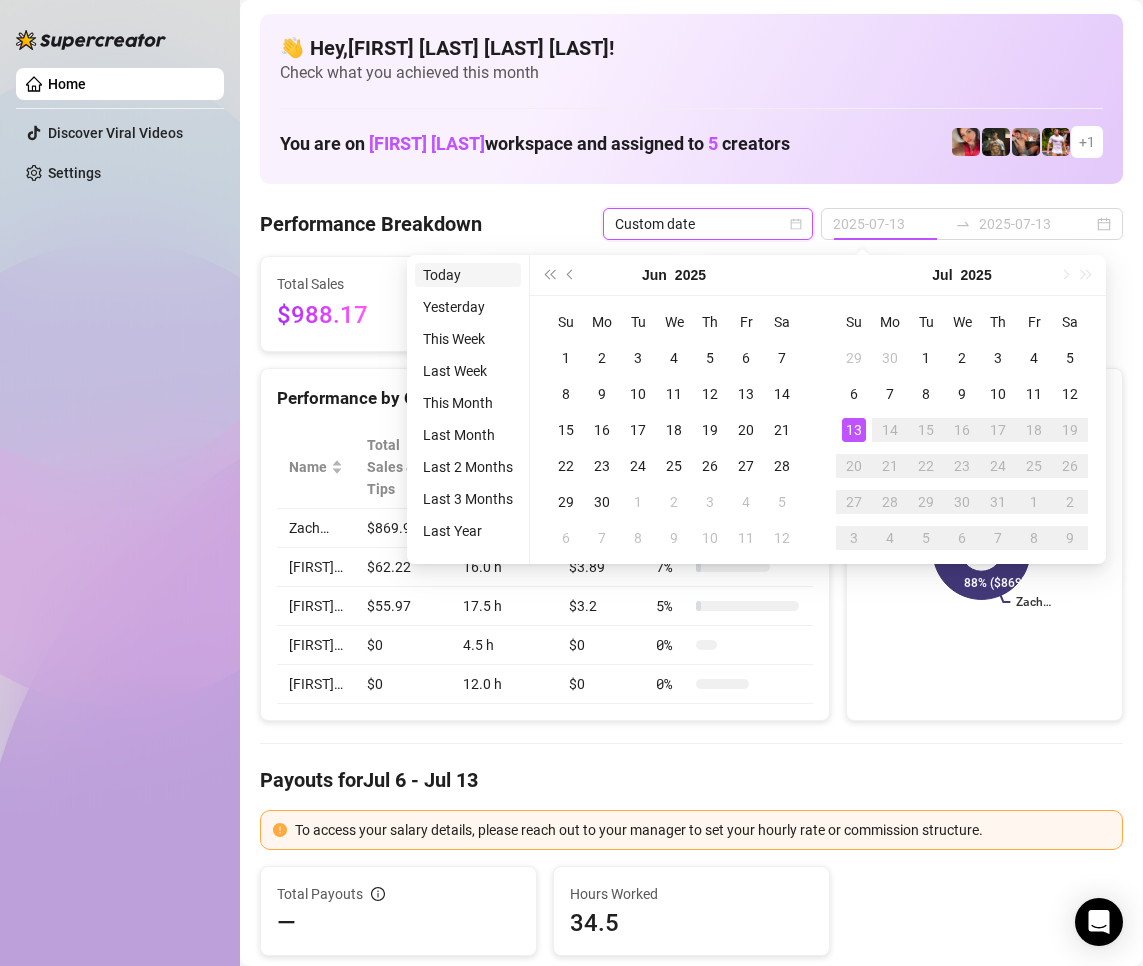 click on "Today" at bounding box center (468, 275) 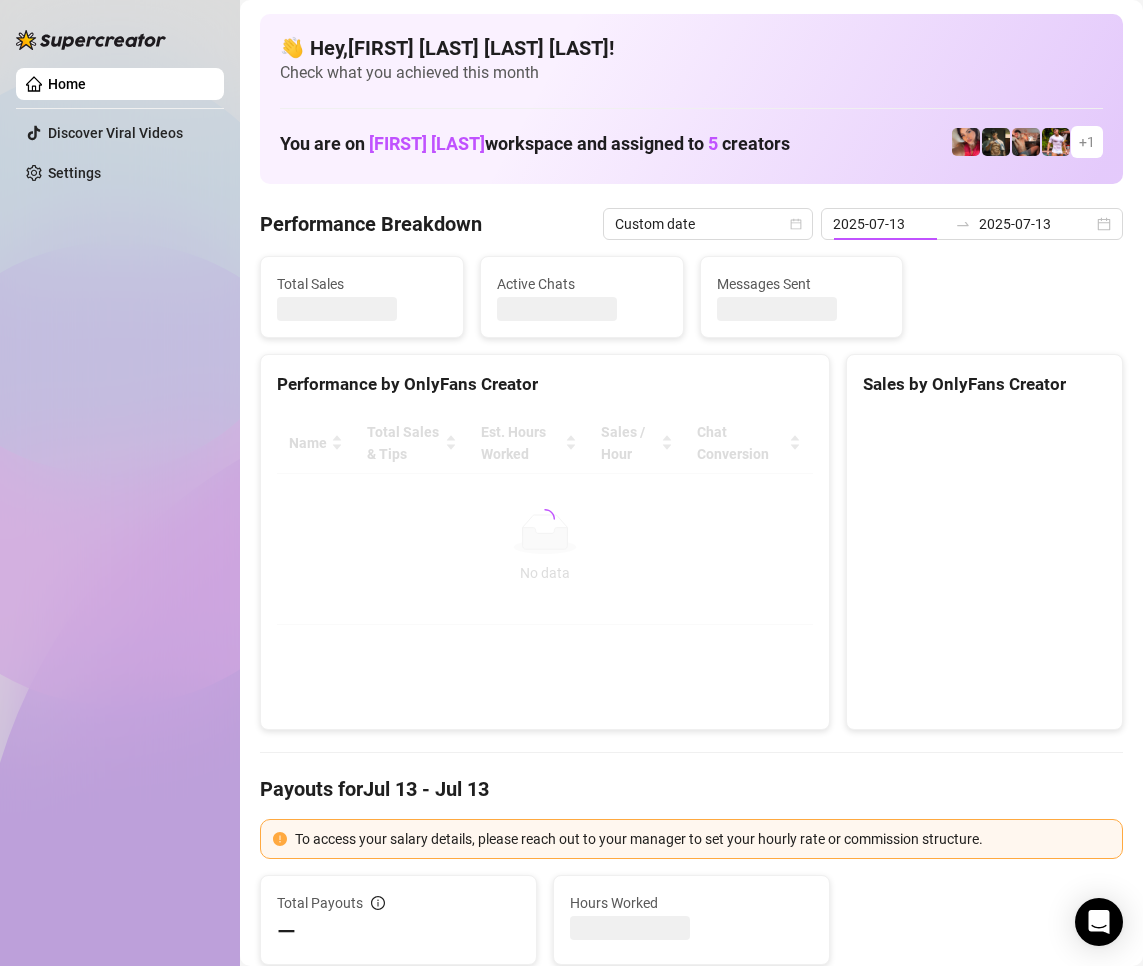 type on "2025-07-13" 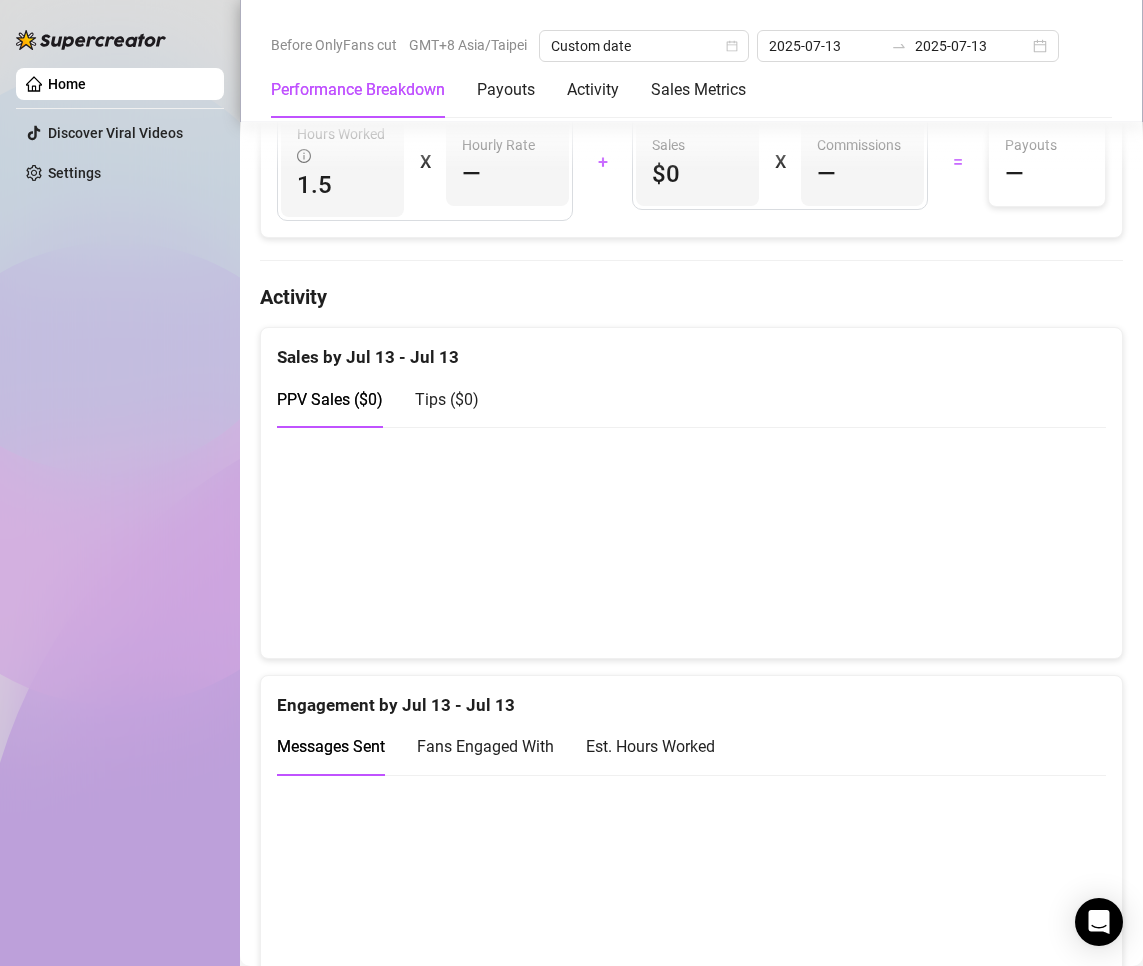 scroll, scrollTop: 814, scrollLeft: 0, axis: vertical 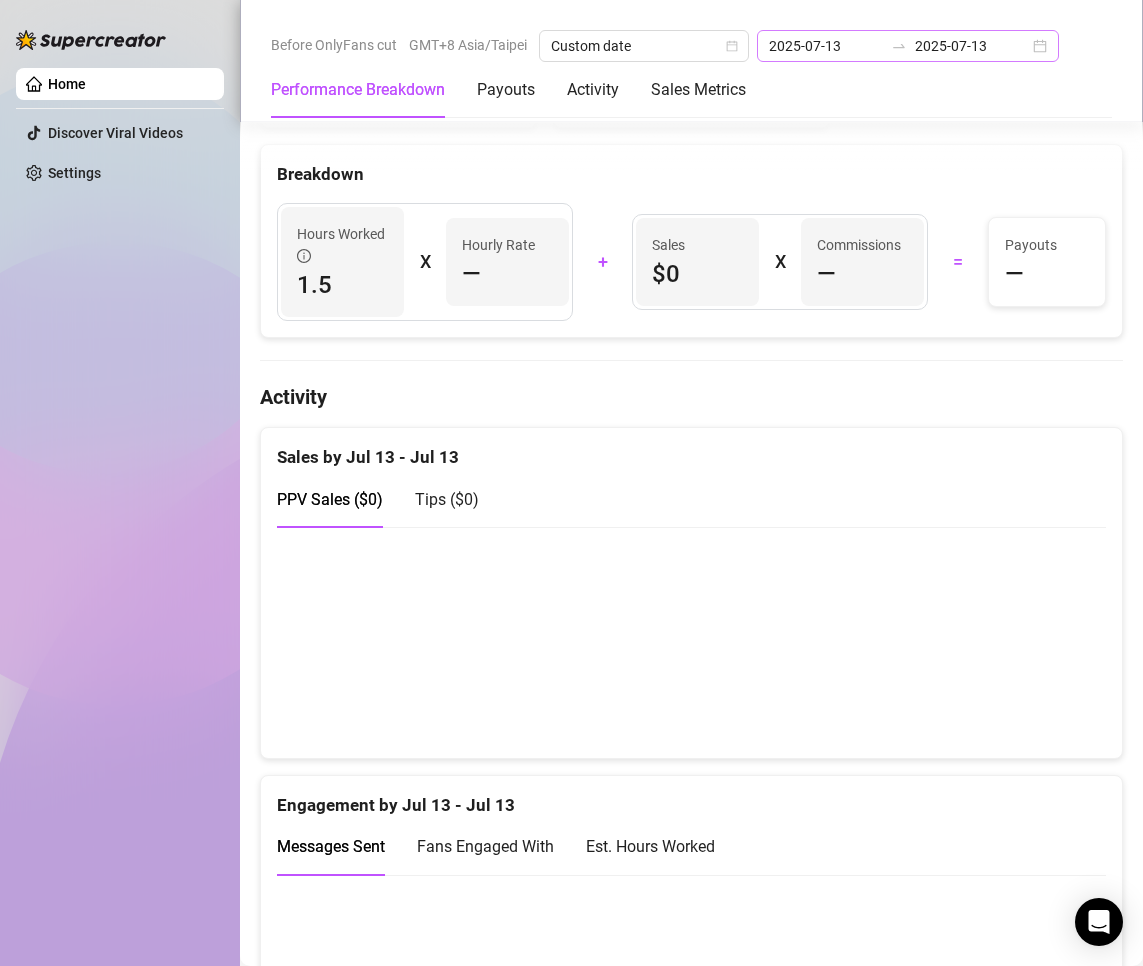 click 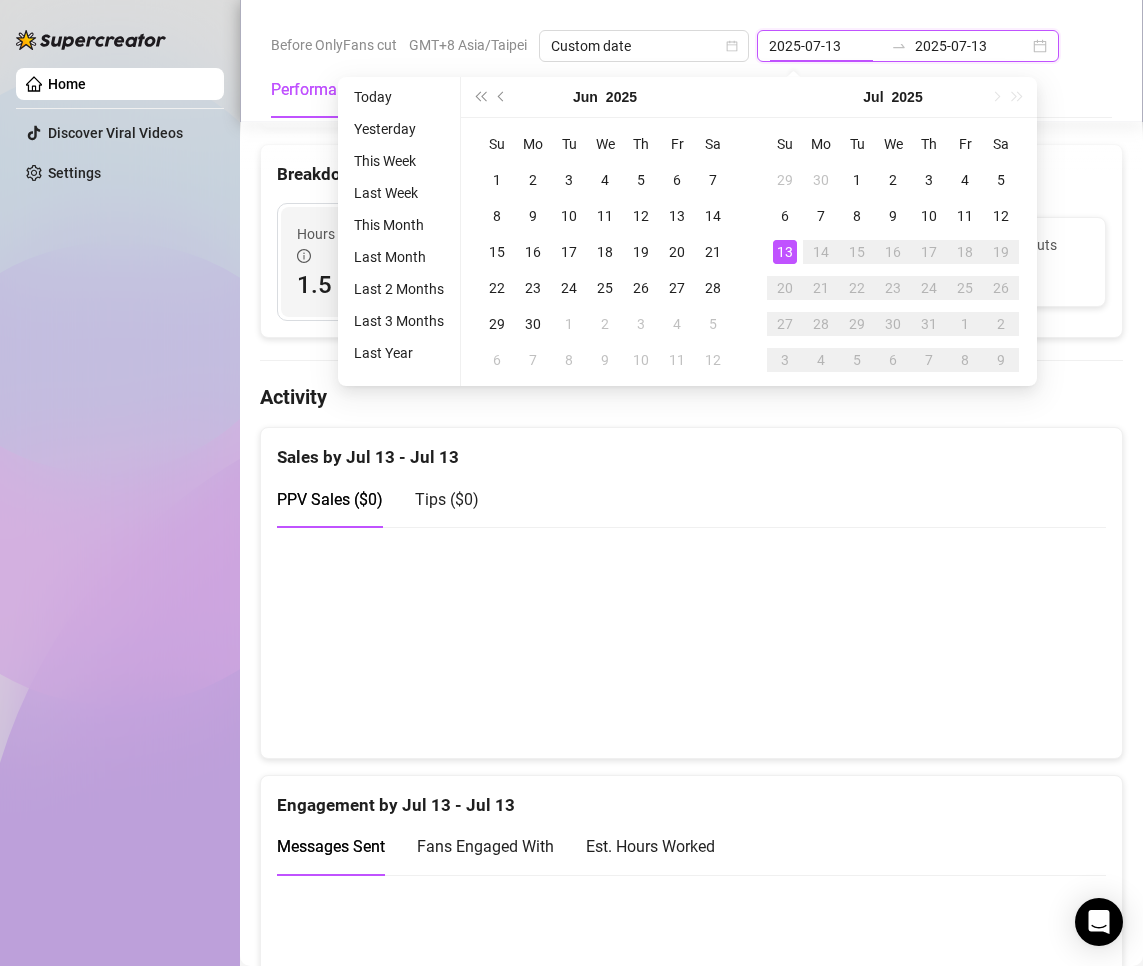 click on "2025-07-13" at bounding box center (972, 46) 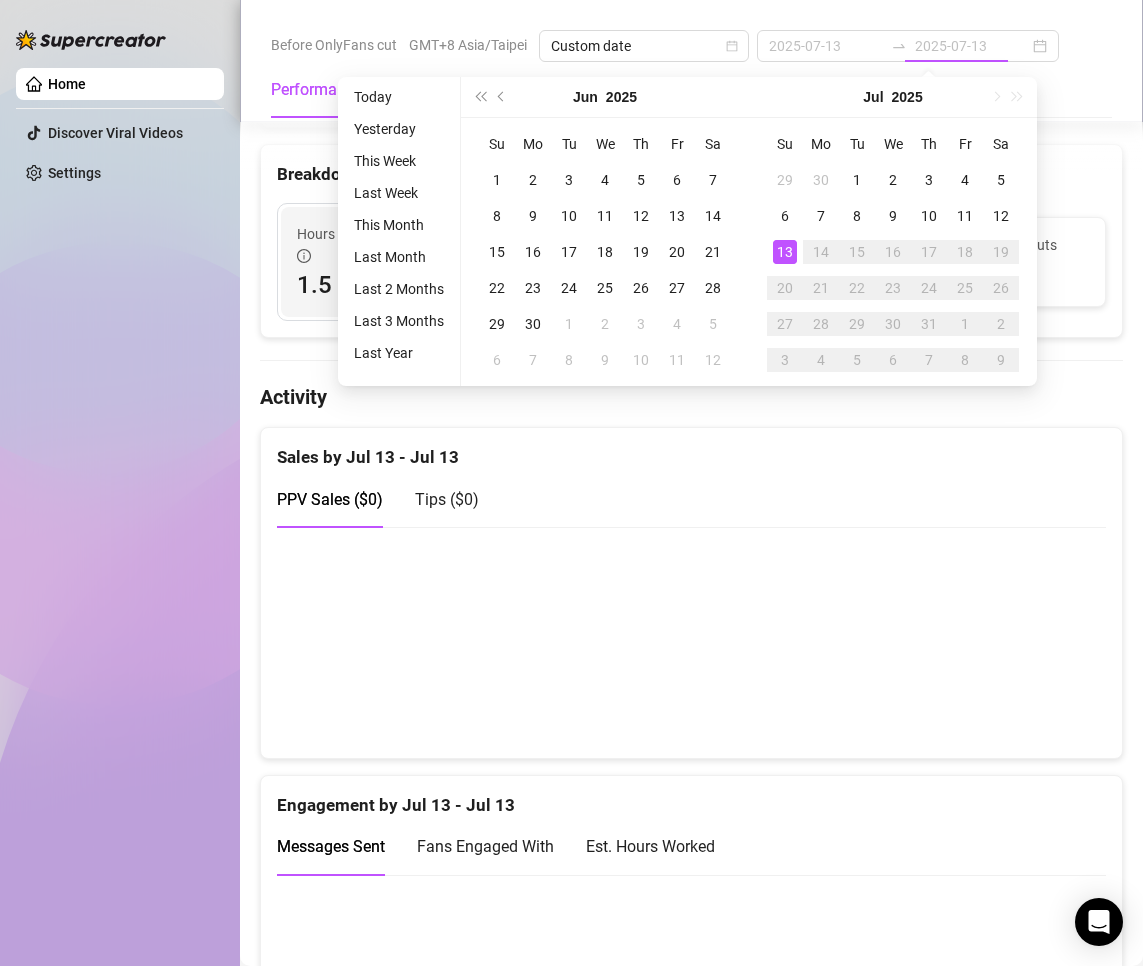 click on "Today" at bounding box center [399, 97] 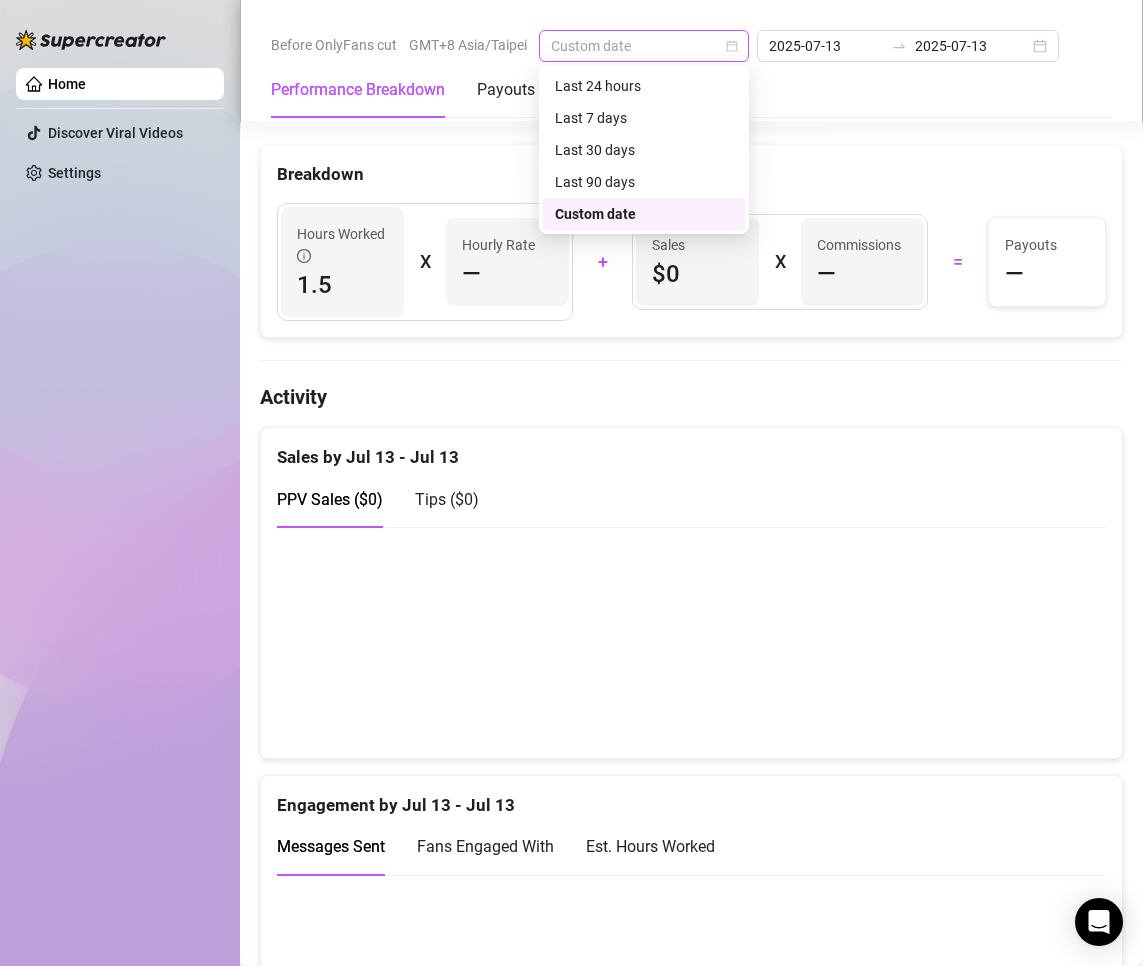 click on "Custom date" at bounding box center [644, 46] 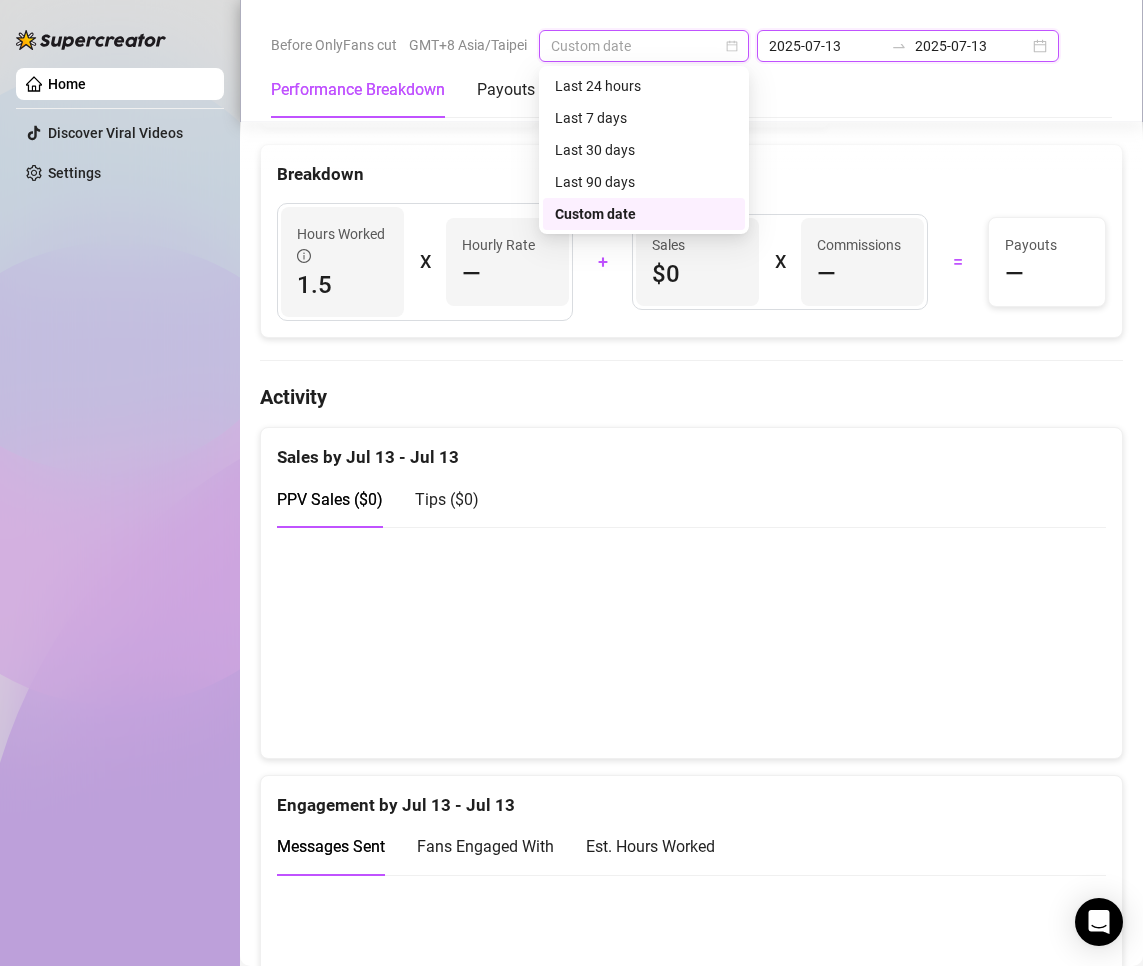 click on "2025-07-13" at bounding box center (826, 46) 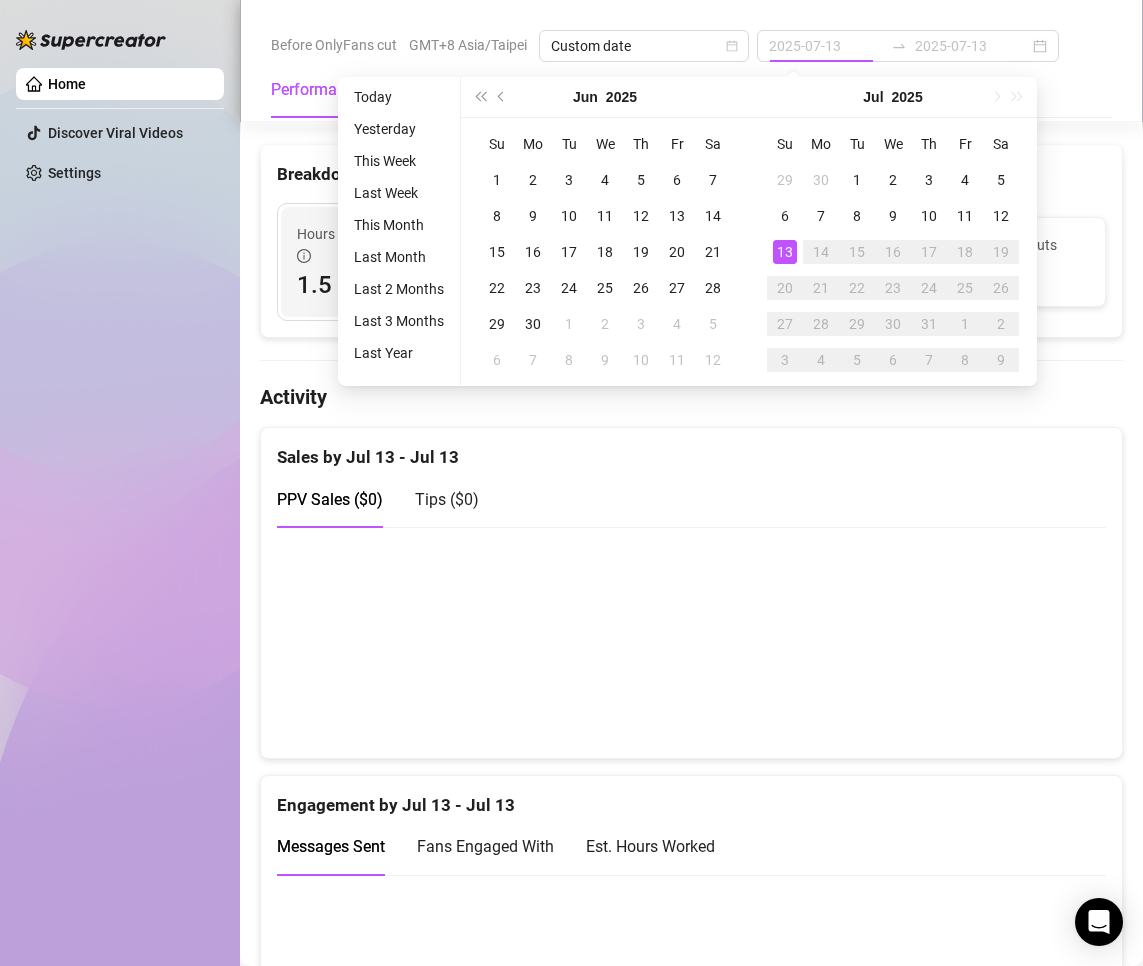 click on "Today" at bounding box center [399, 97] 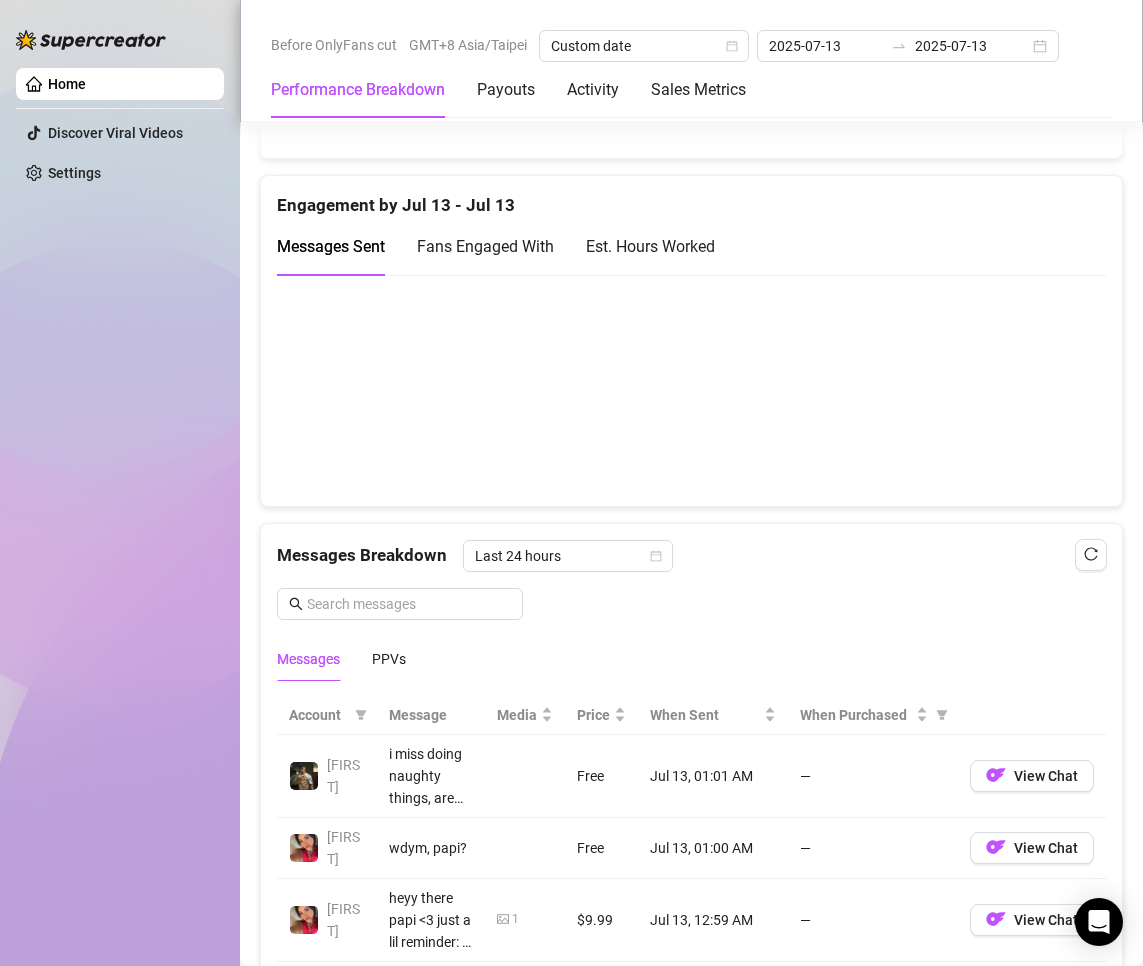 scroll, scrollTop: 1314, scrollLeft: 0, axis: vertical 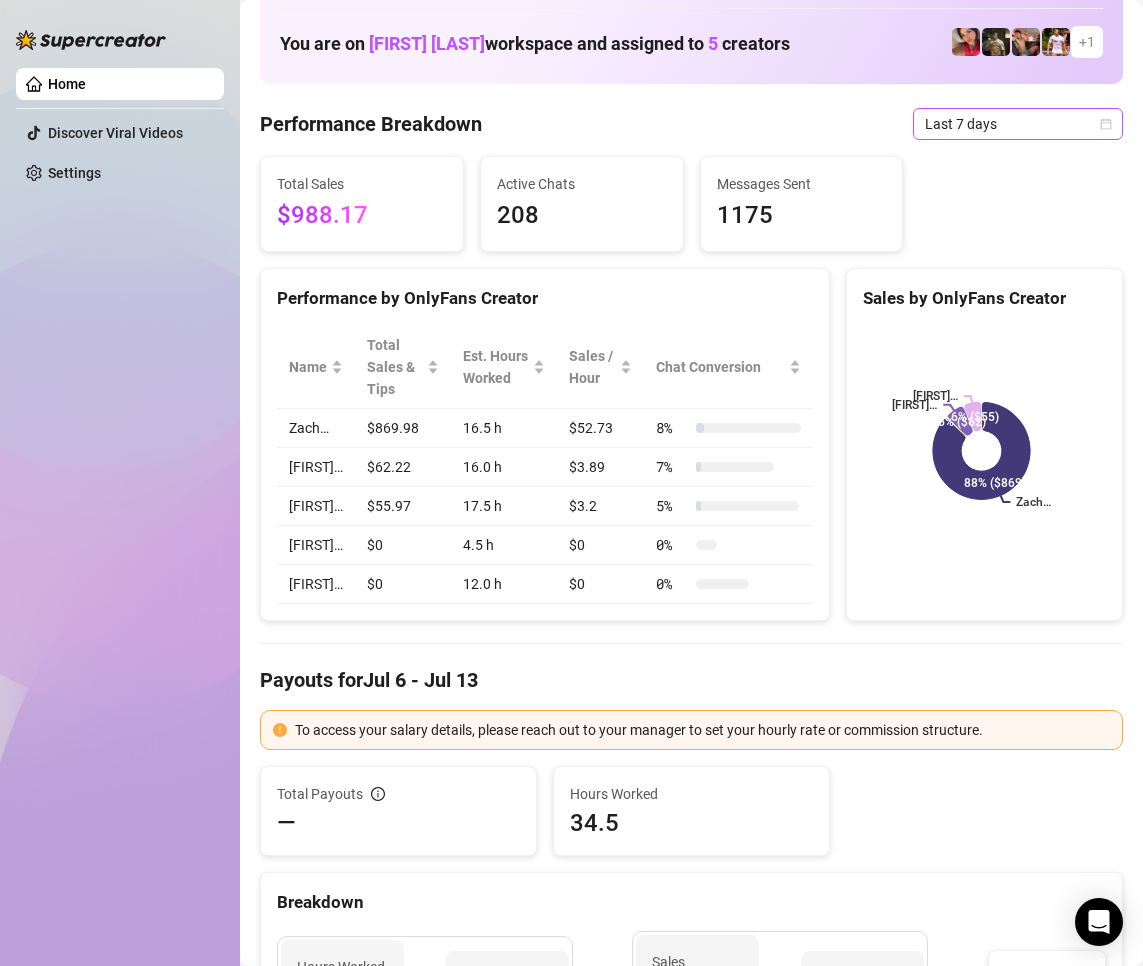 click on "Last 7 days" at bounding box center (1018, 124) 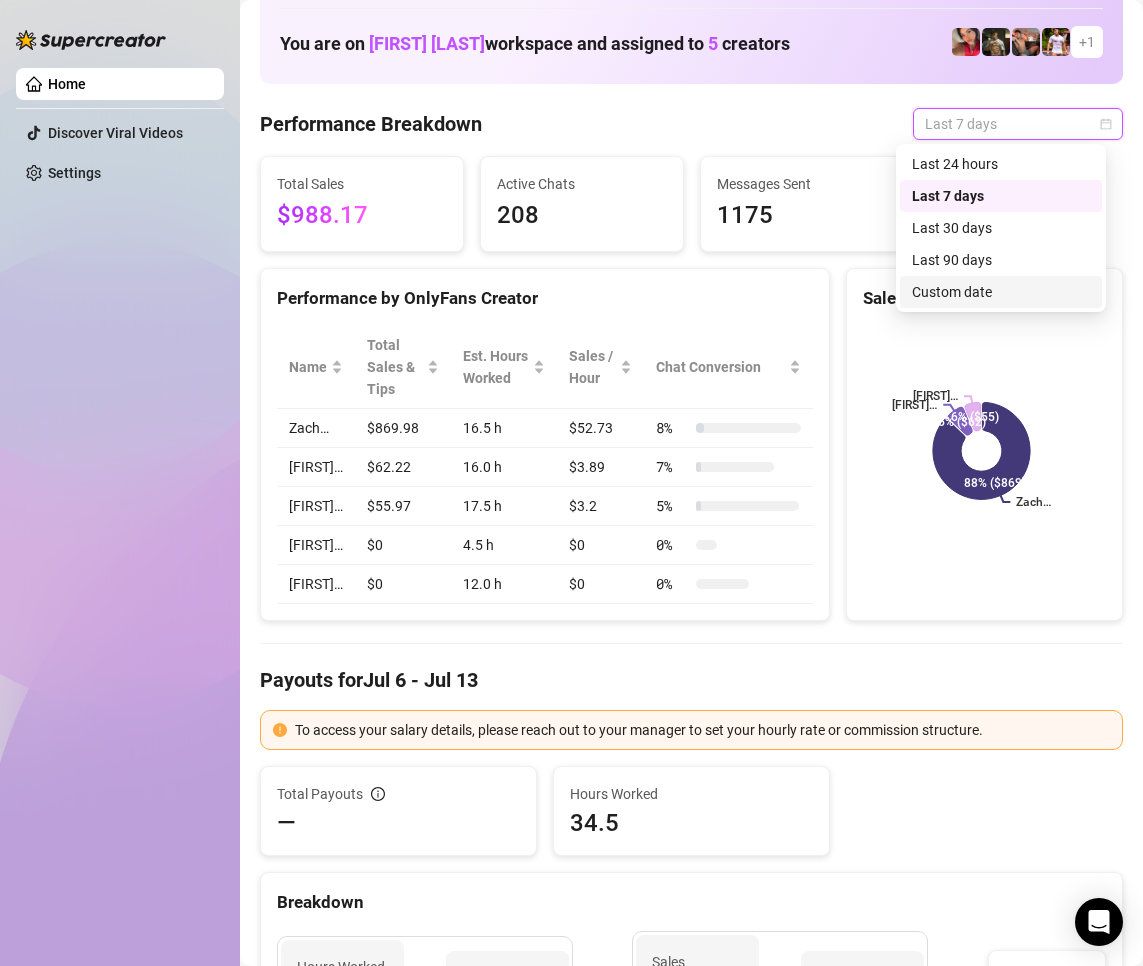 click on "Custom date" at bounding box center (1001, 292) 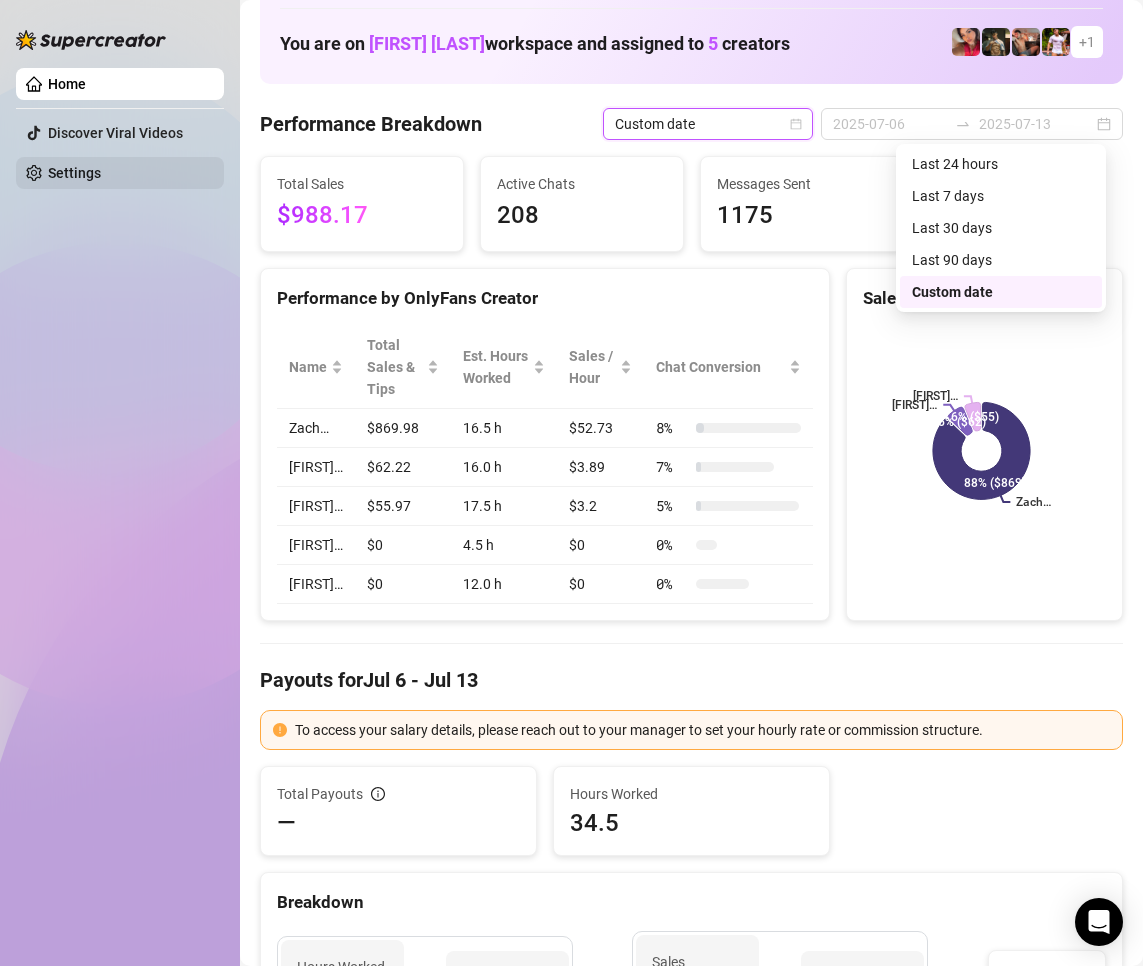 type on "2025-07-12" 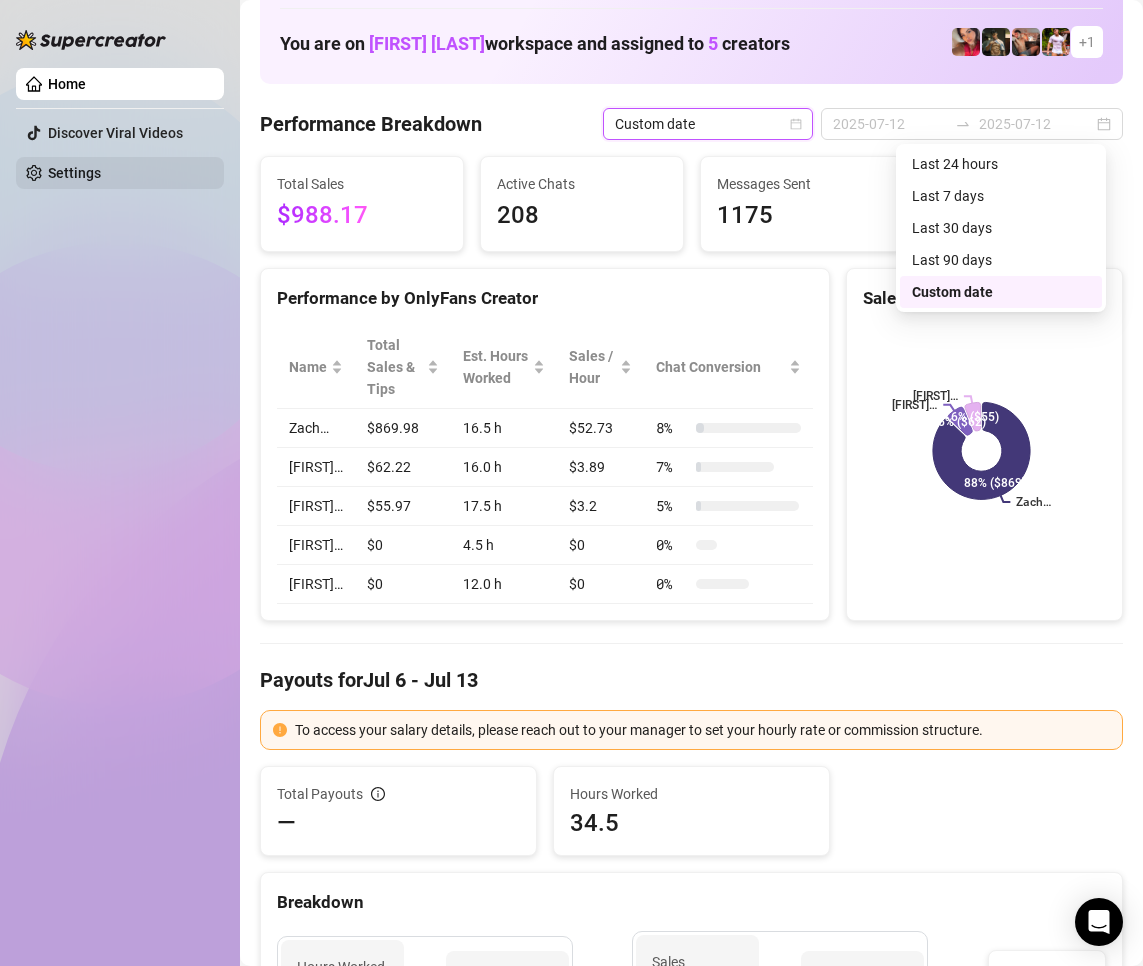 type on "2025-07-06" 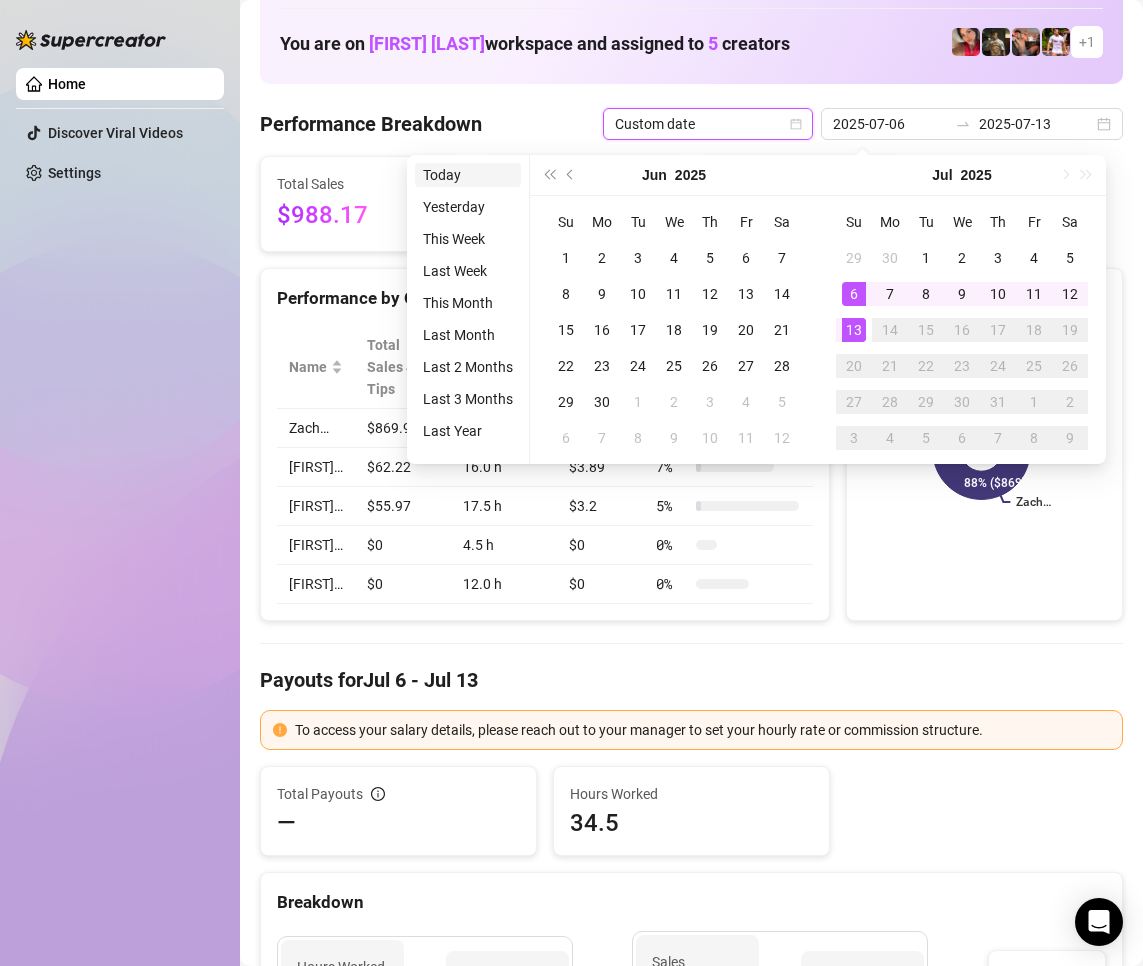 type on "2025-07-13" 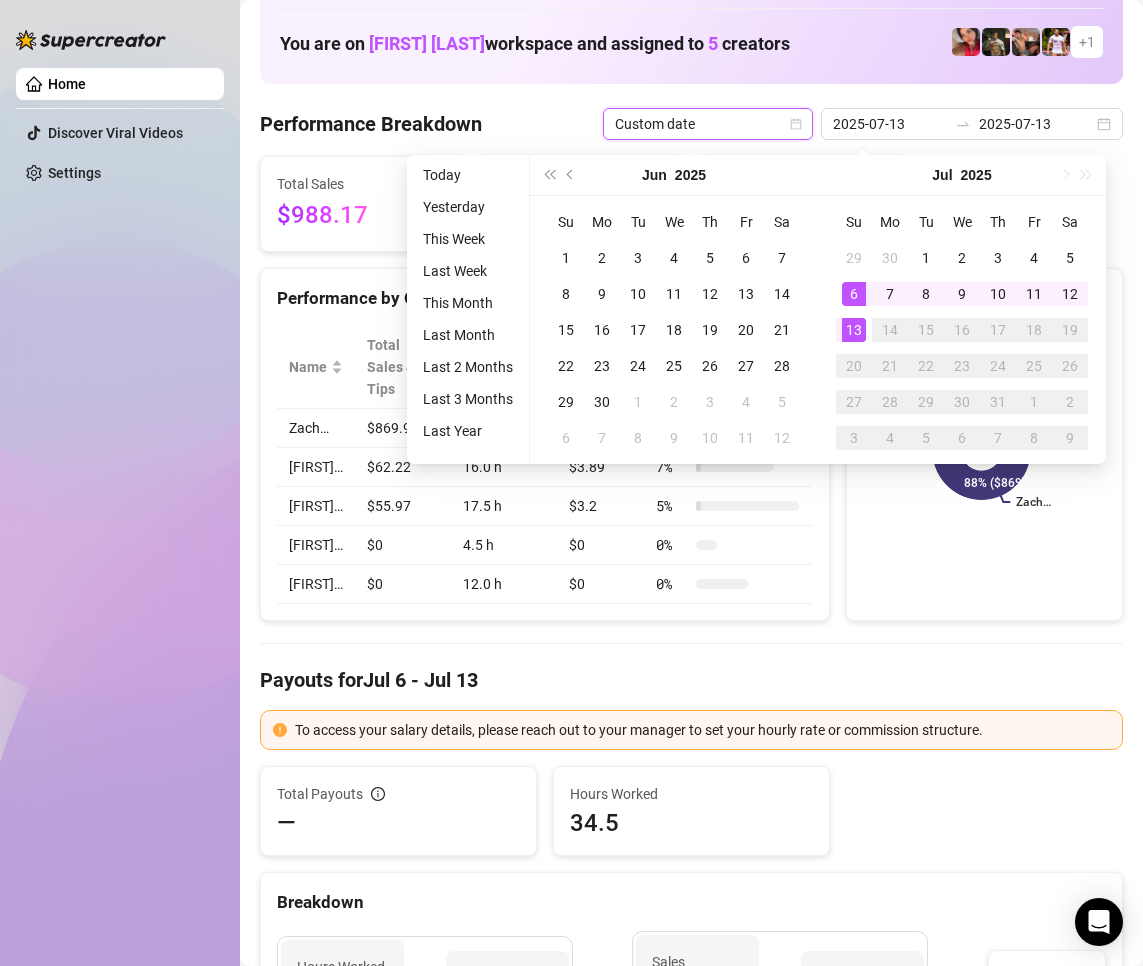 click on "Today" at bounding box center [468, 175] 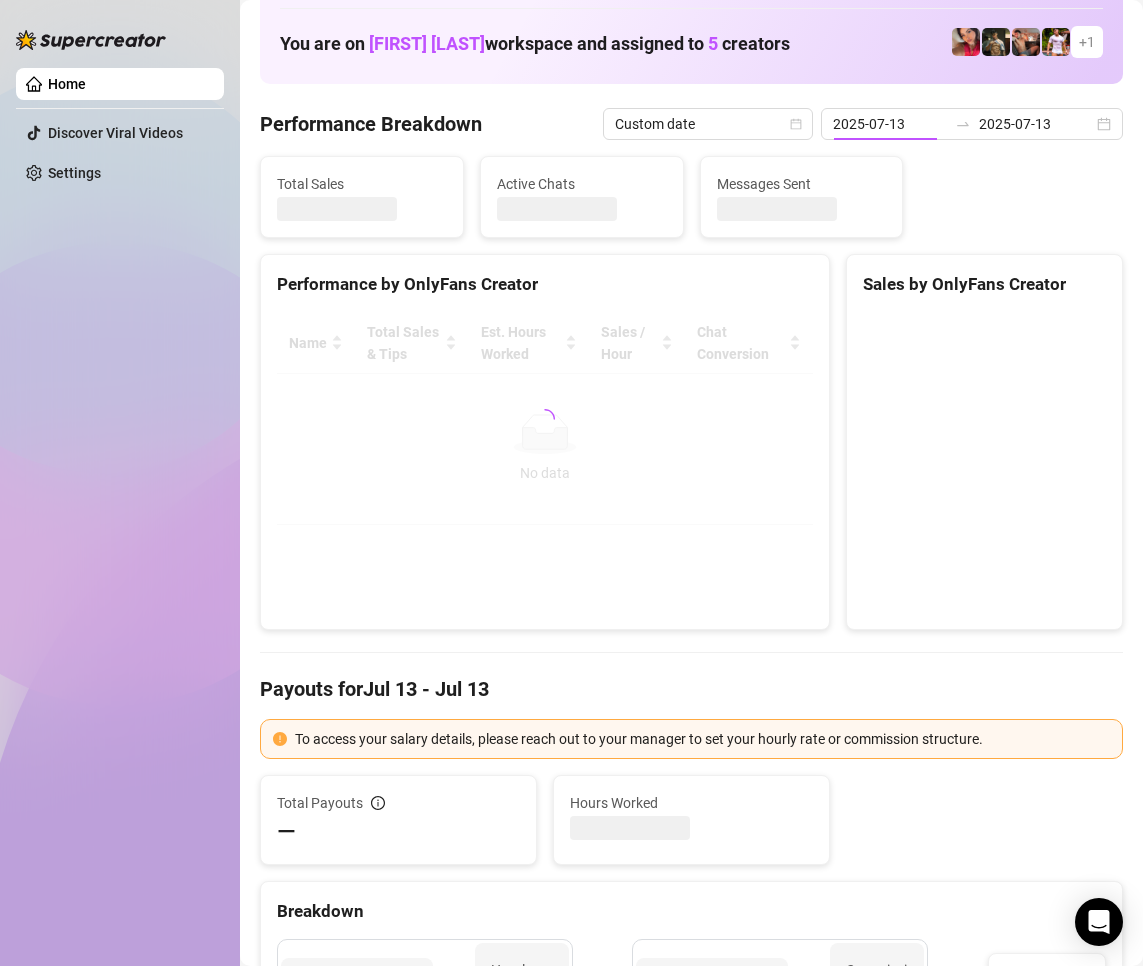 type on "2025-07-13" 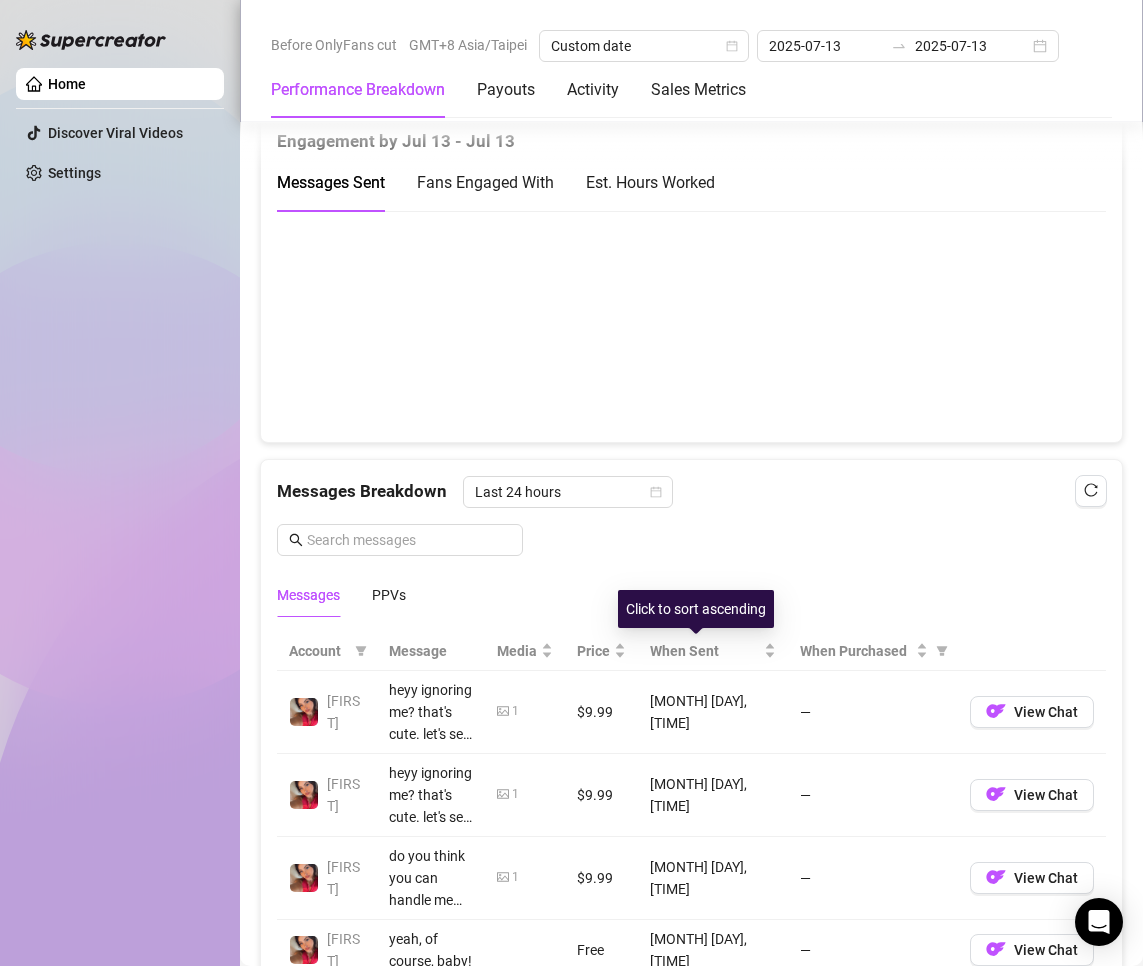 scroll, scrollTop: 1278, scrollLeft: 0, axis: vertical 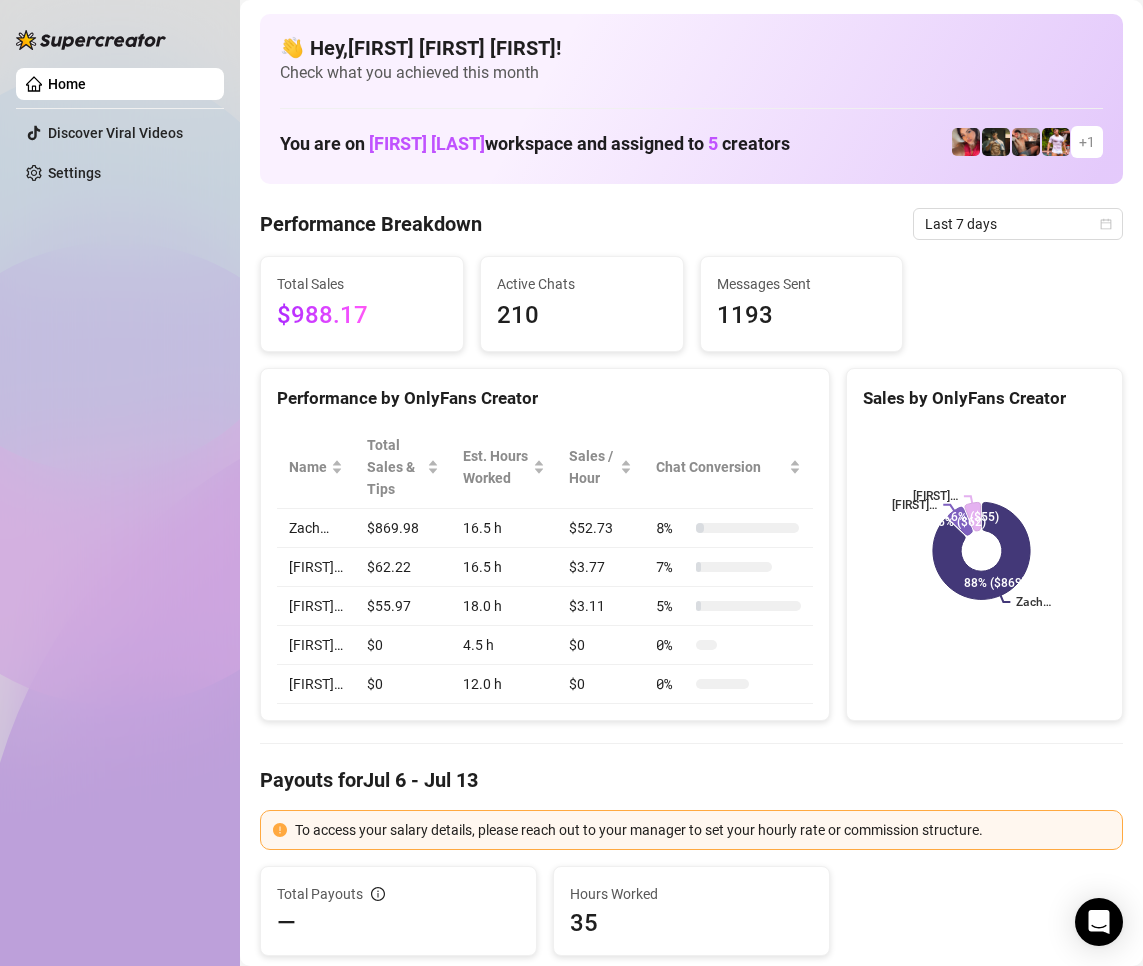 click on "Home Discover Viral Videos Settings" at bounding box center [120, 474] 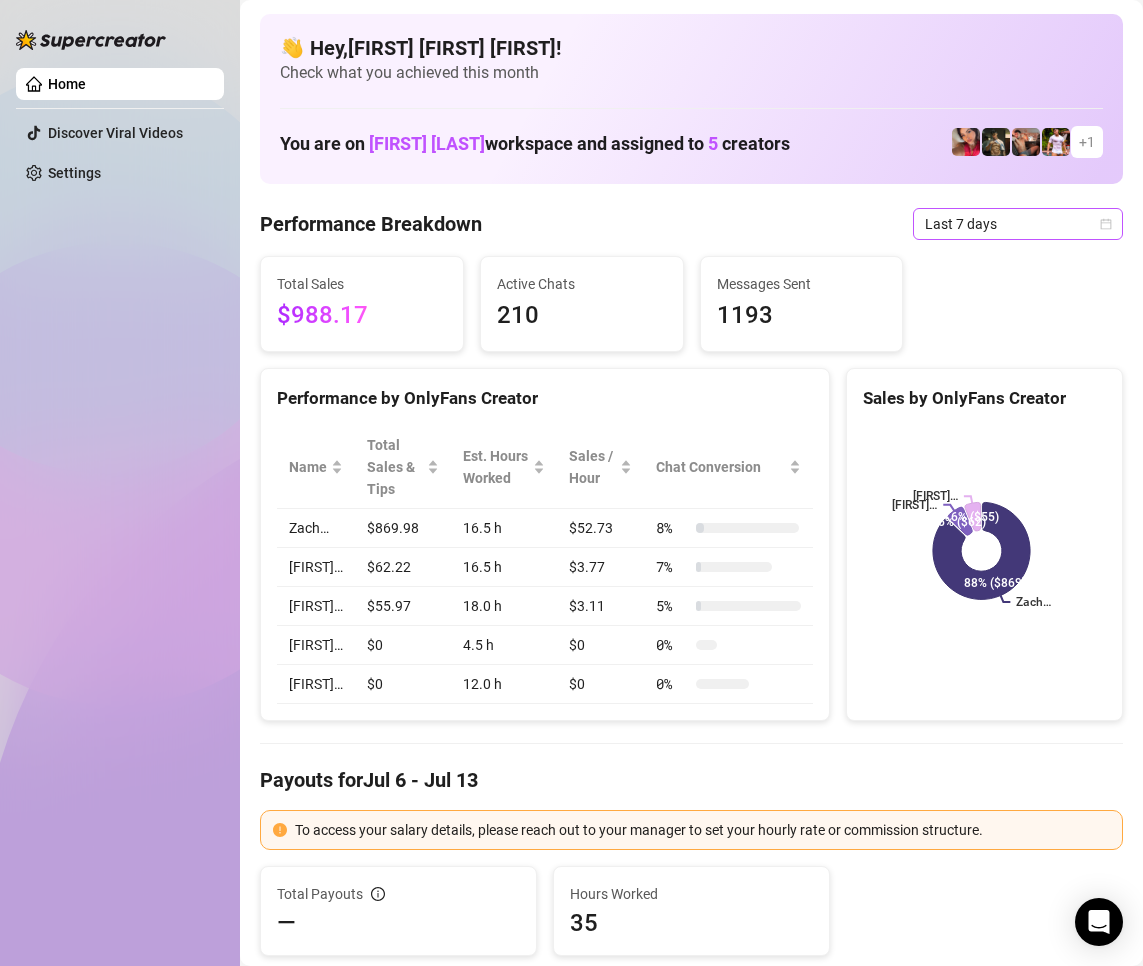 click on "Last 7 days" at bounding box center [1018, 224] 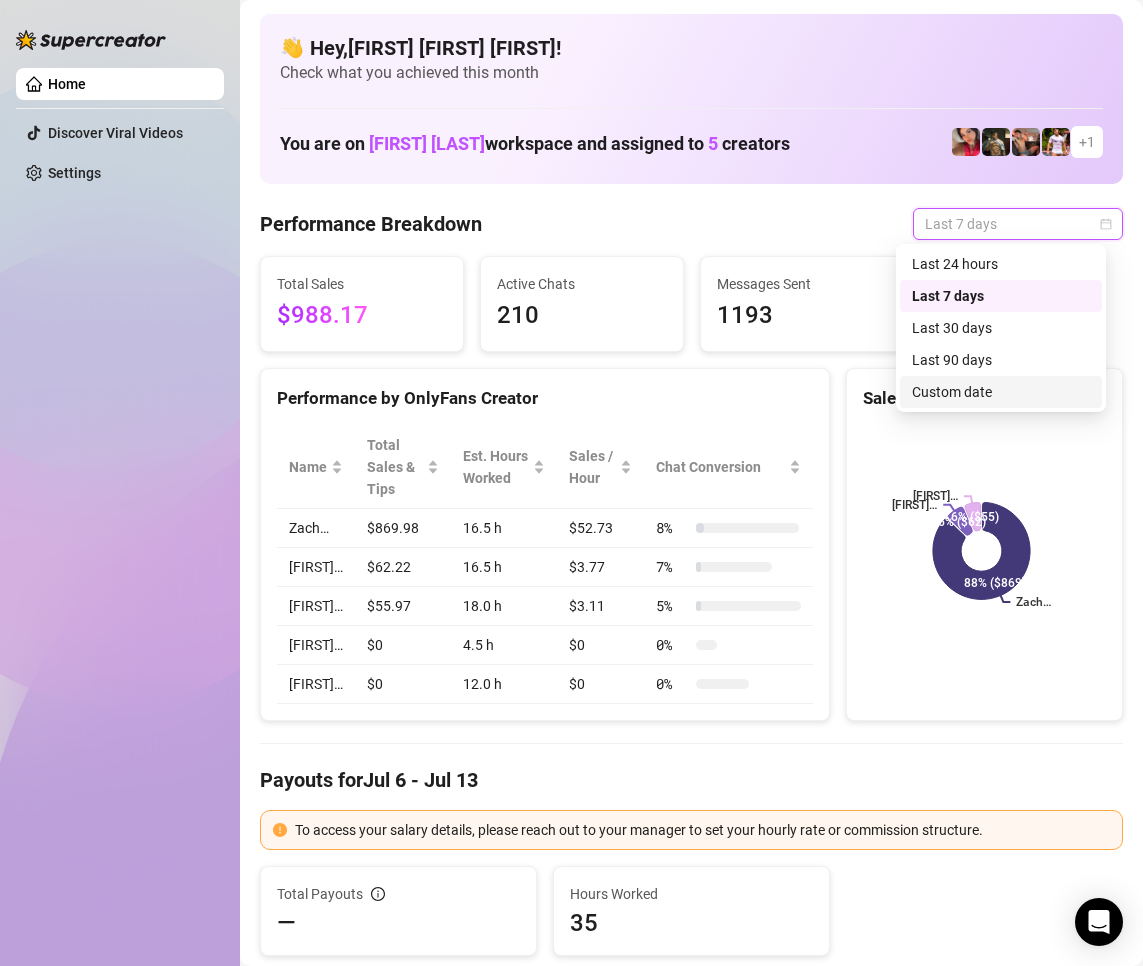 click on "Custom date" at bounding box center (1001, 392) 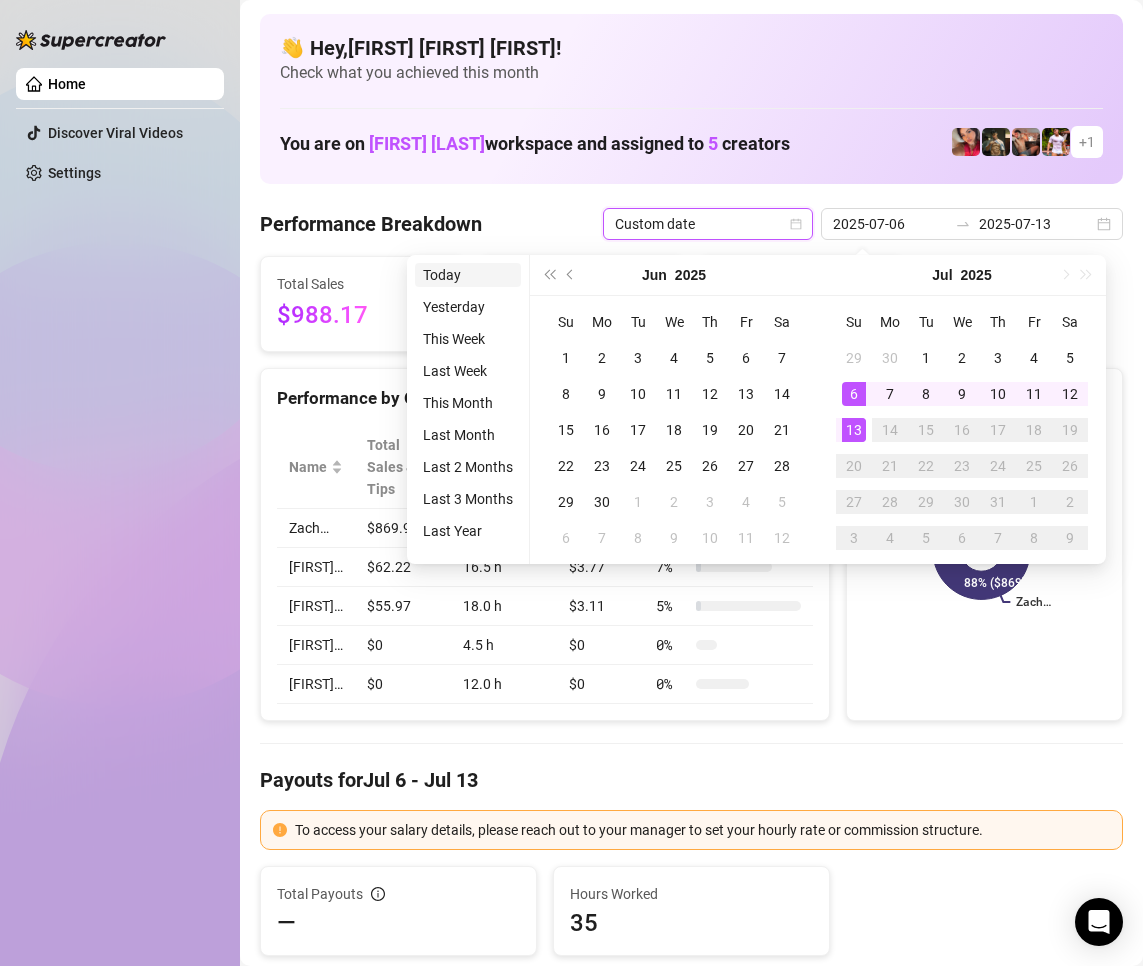 type on "2025-07-13" 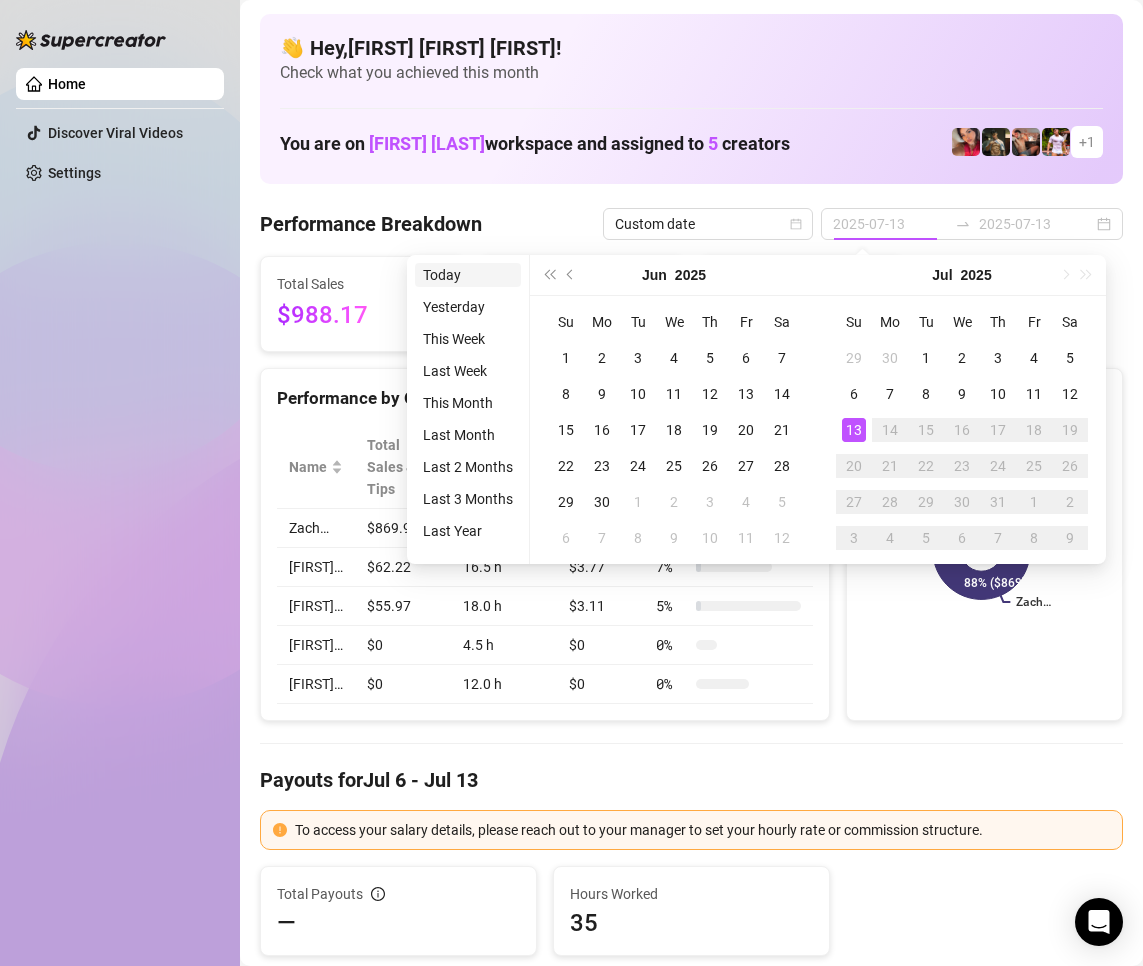 click on "Today" at bounding box center (468, 275) 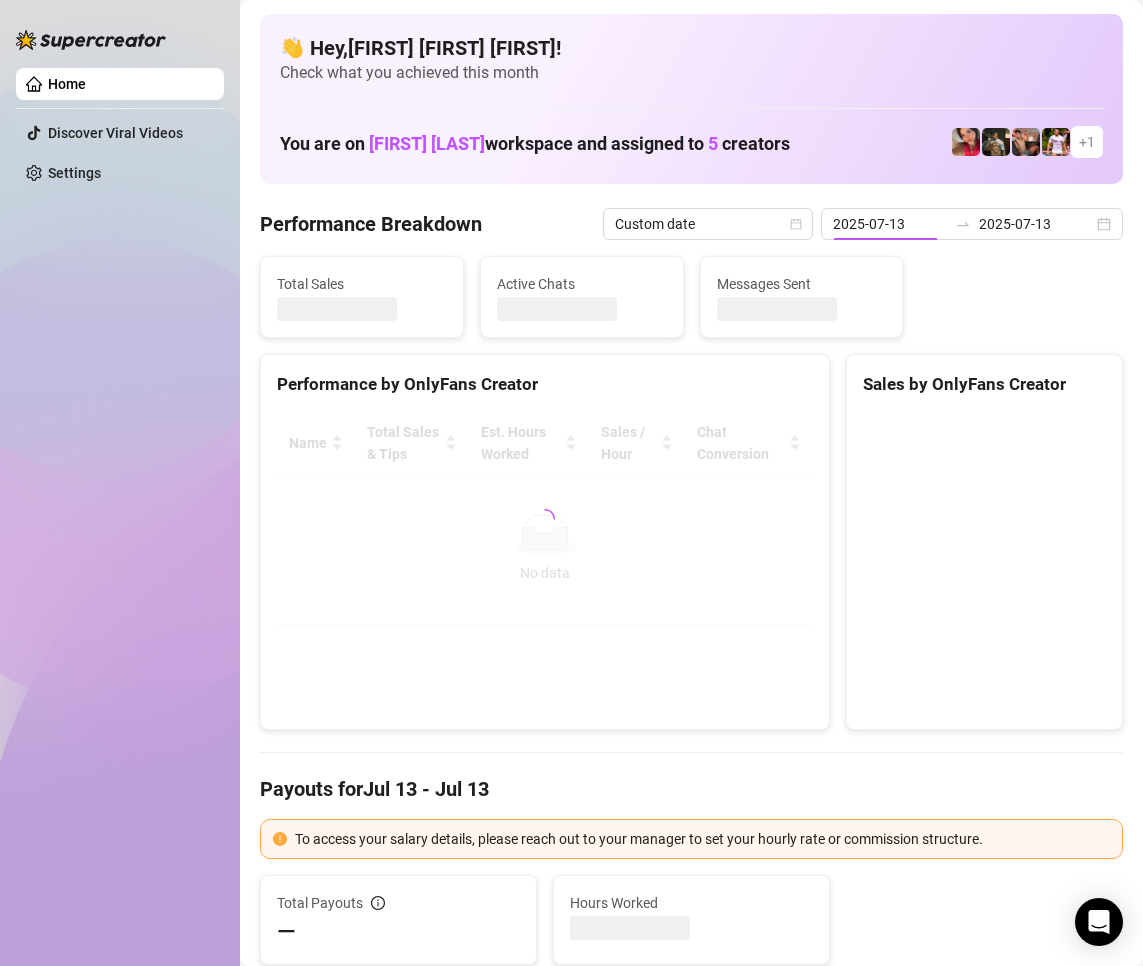type on "2025-07-13" 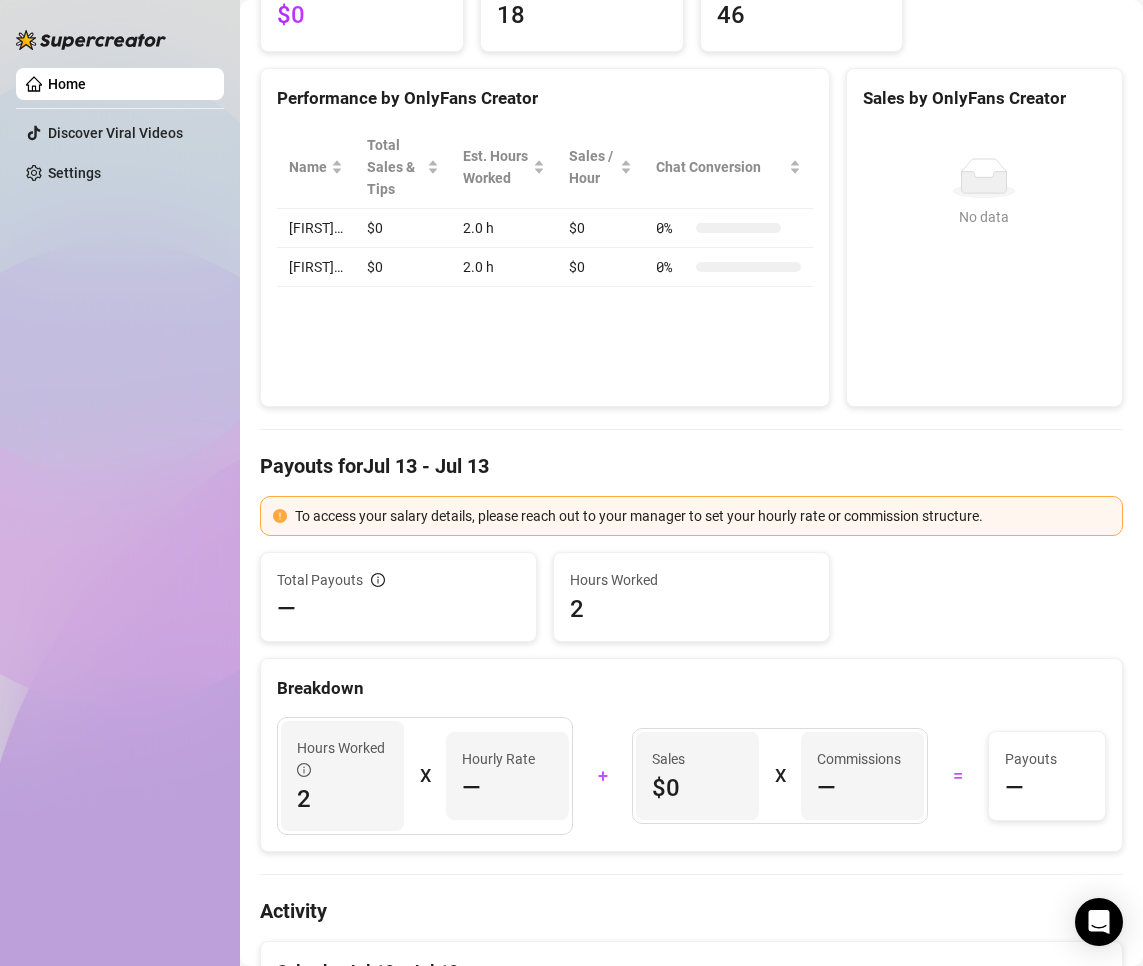 scroll, scrollTop: 100, scrollLeft: 0, axis: vertical 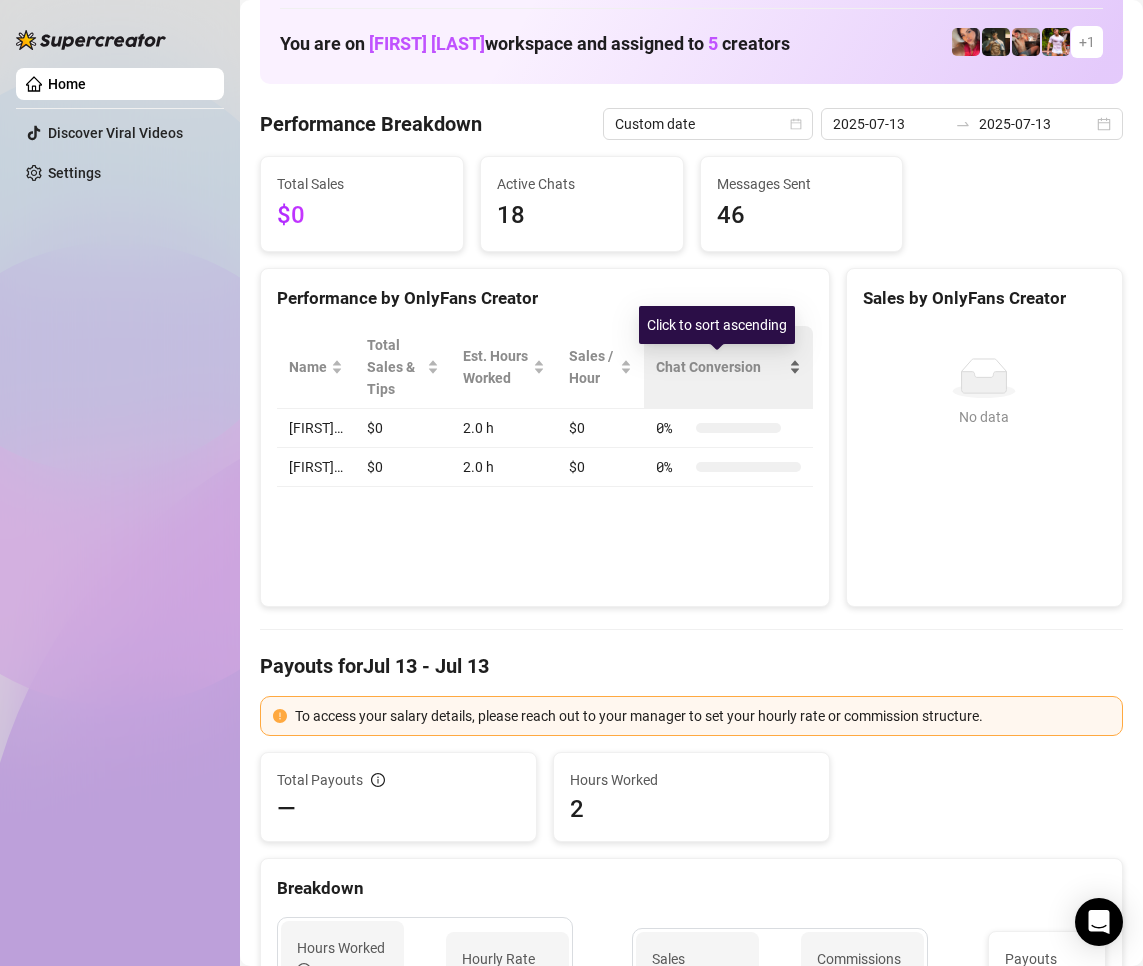 click on "Chat Conversion" at bounding box center (728, 367) 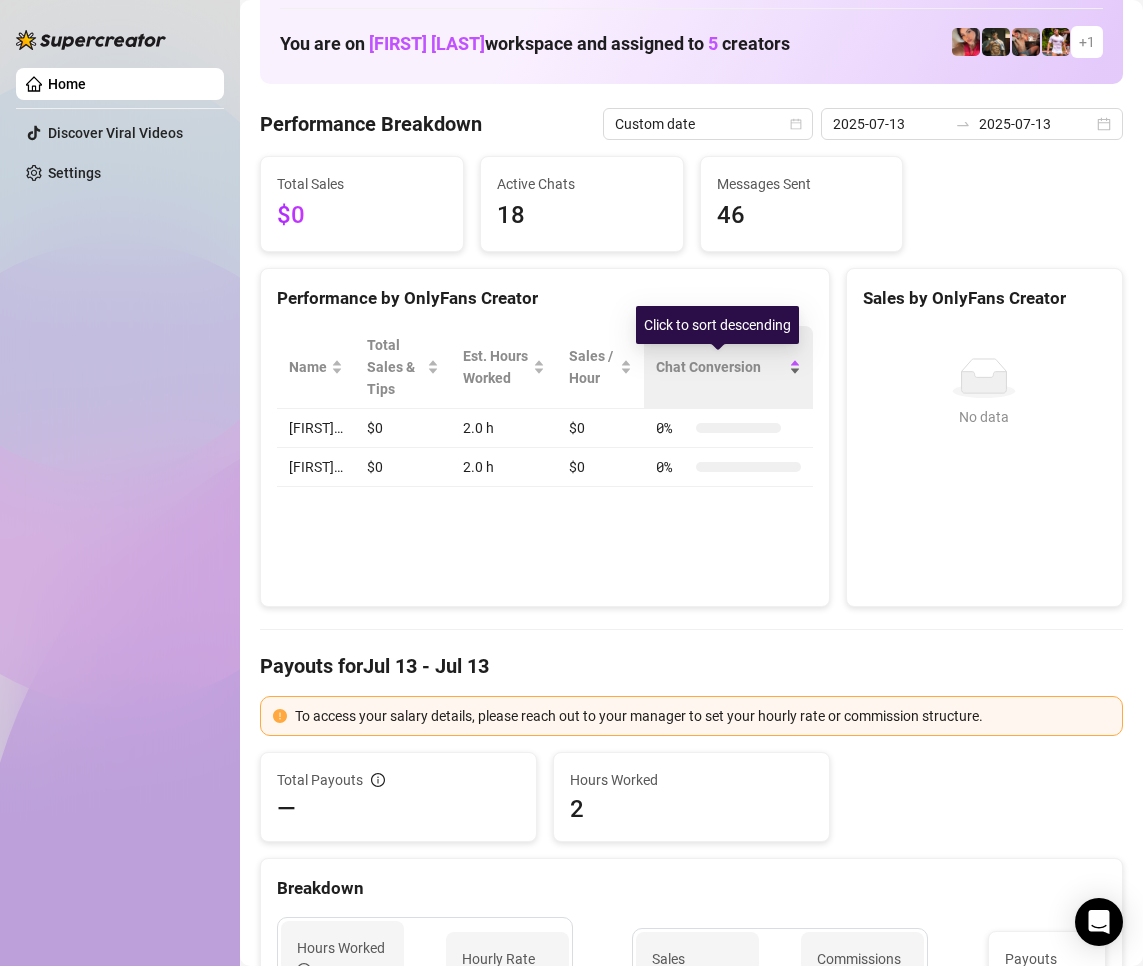 click on "Chat Conversion" at bounding box center [728, 367] 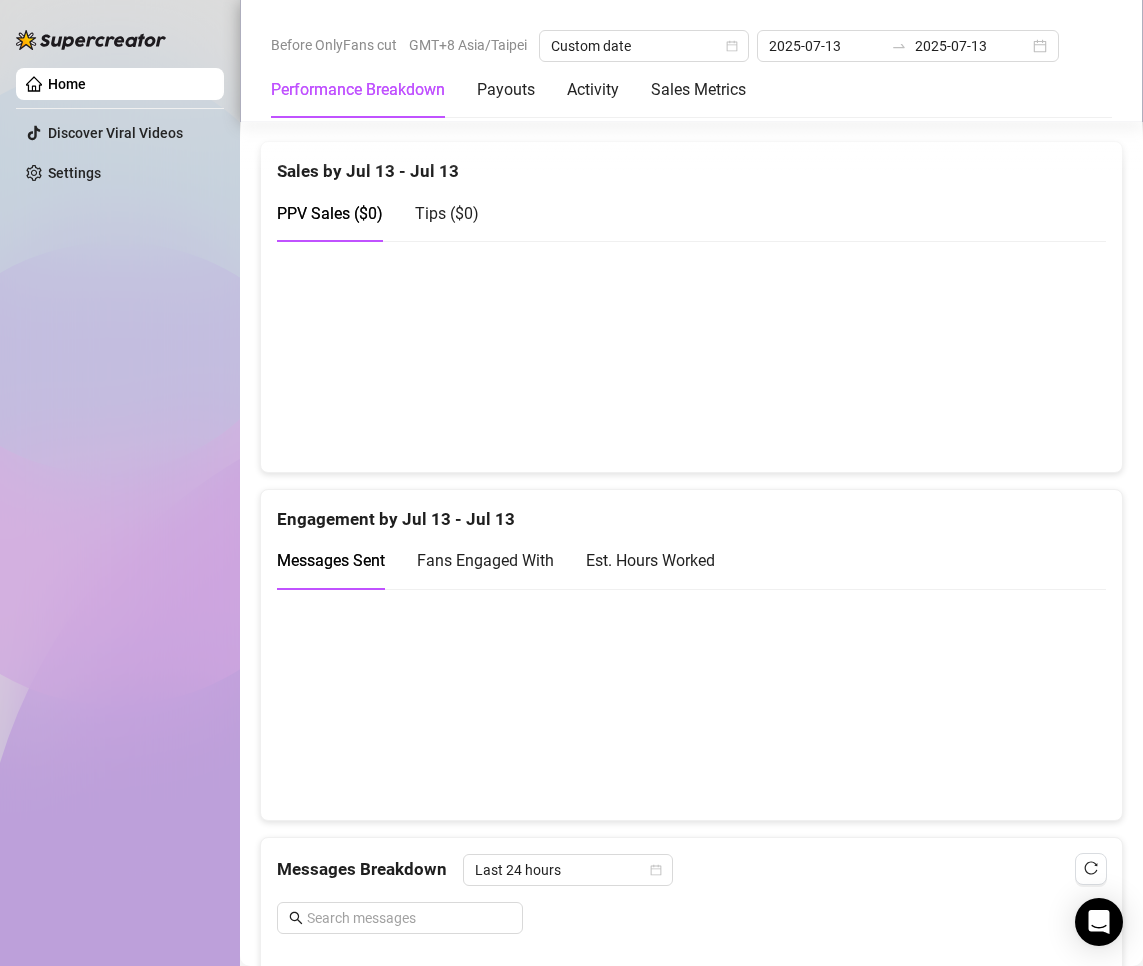 scroll, scrollTop: 1300, scrollLeft: 0, axis: vertical 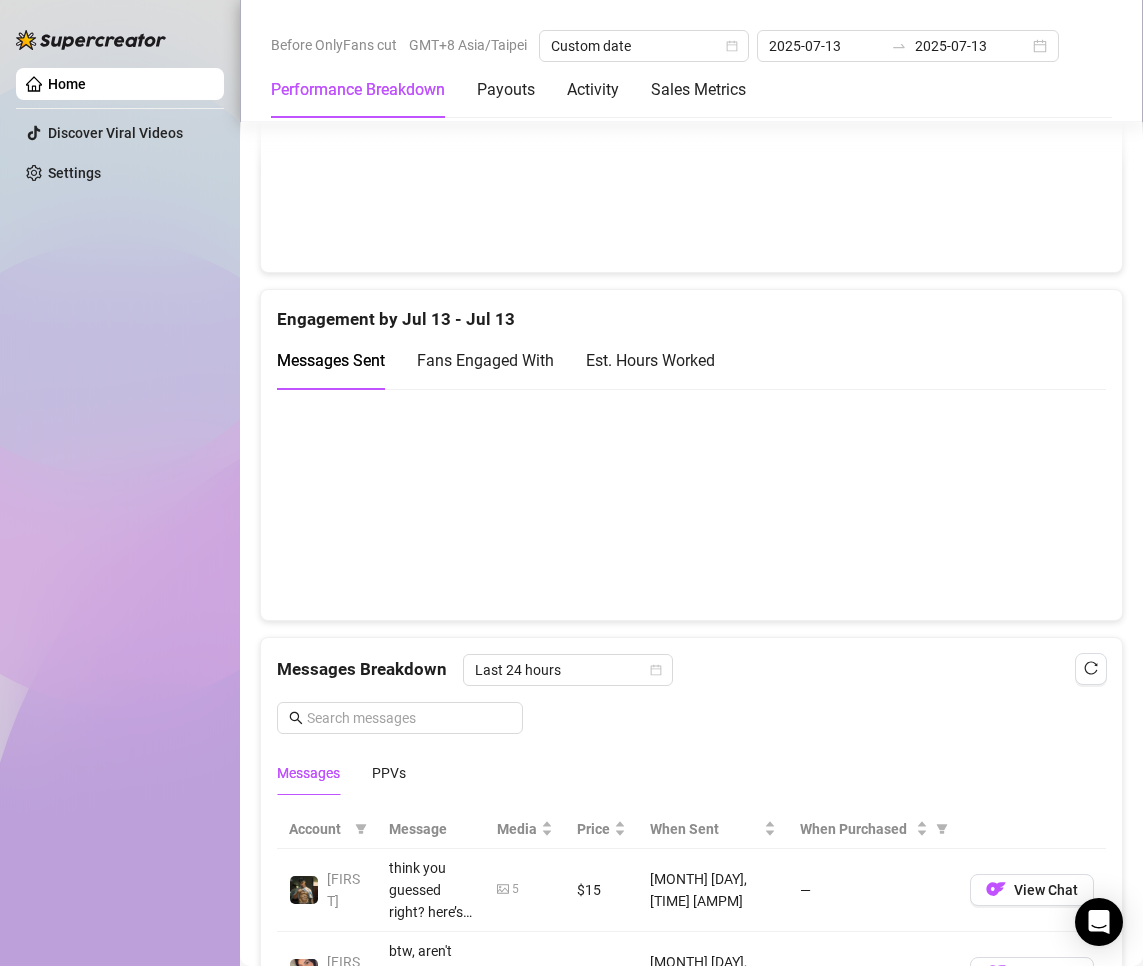 click on "Home Discover Viral Videos Settings" at bounding box center [120, 474] 